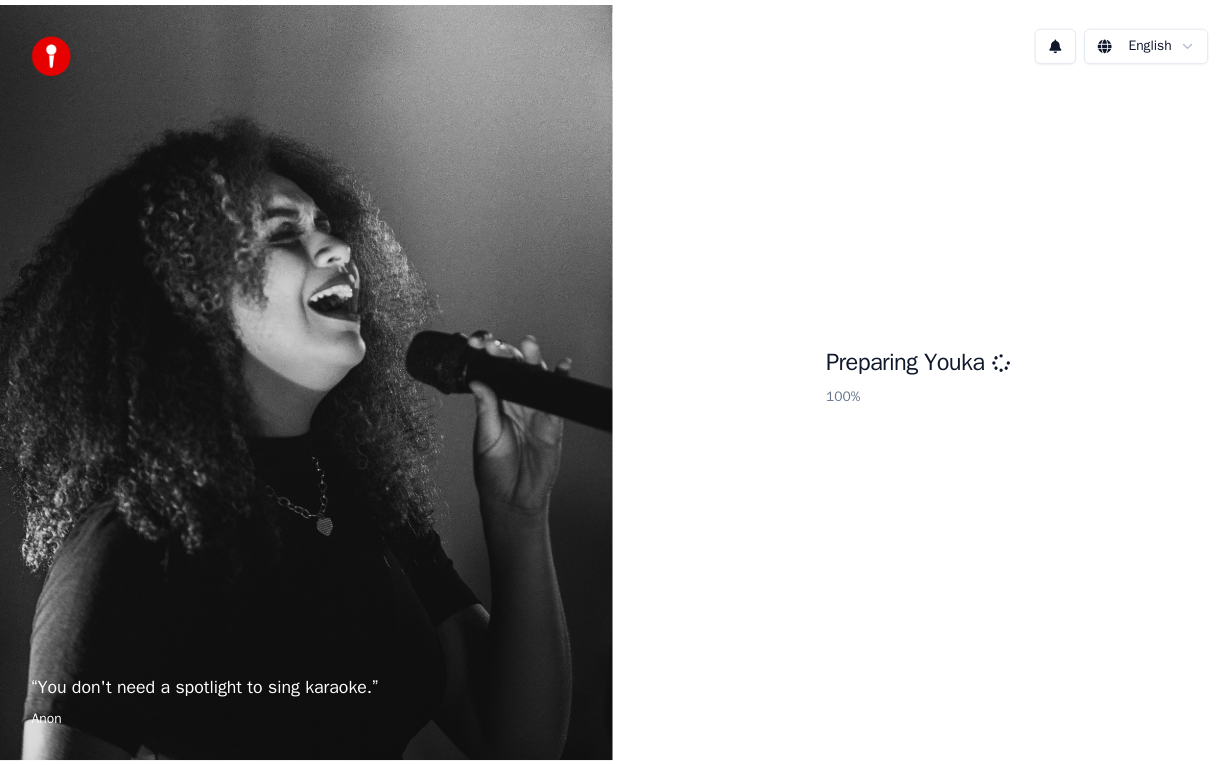 scroll, scrollTop: 0, scrollLeft: 0, axis: both 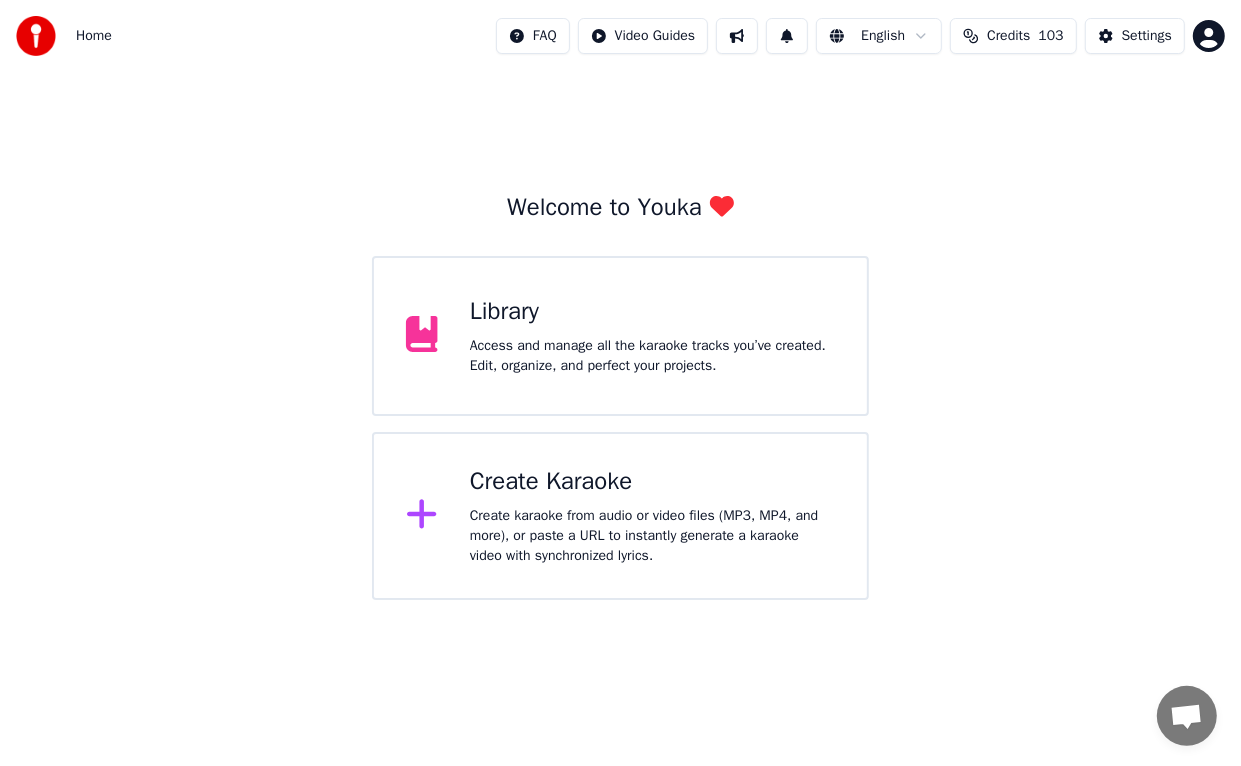 click on "Library" at bounding box center [652, 312] 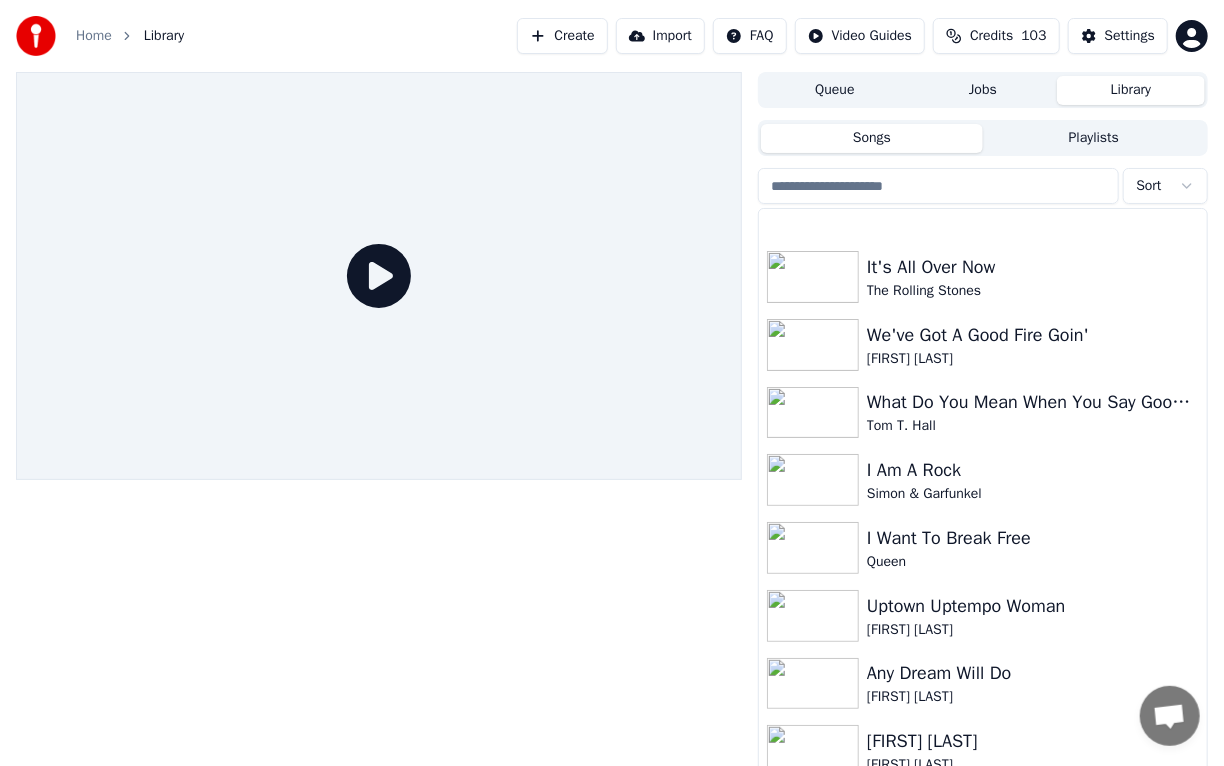 scroll, scrollTop: 1315, scrollLeft: 0, axis: vertical 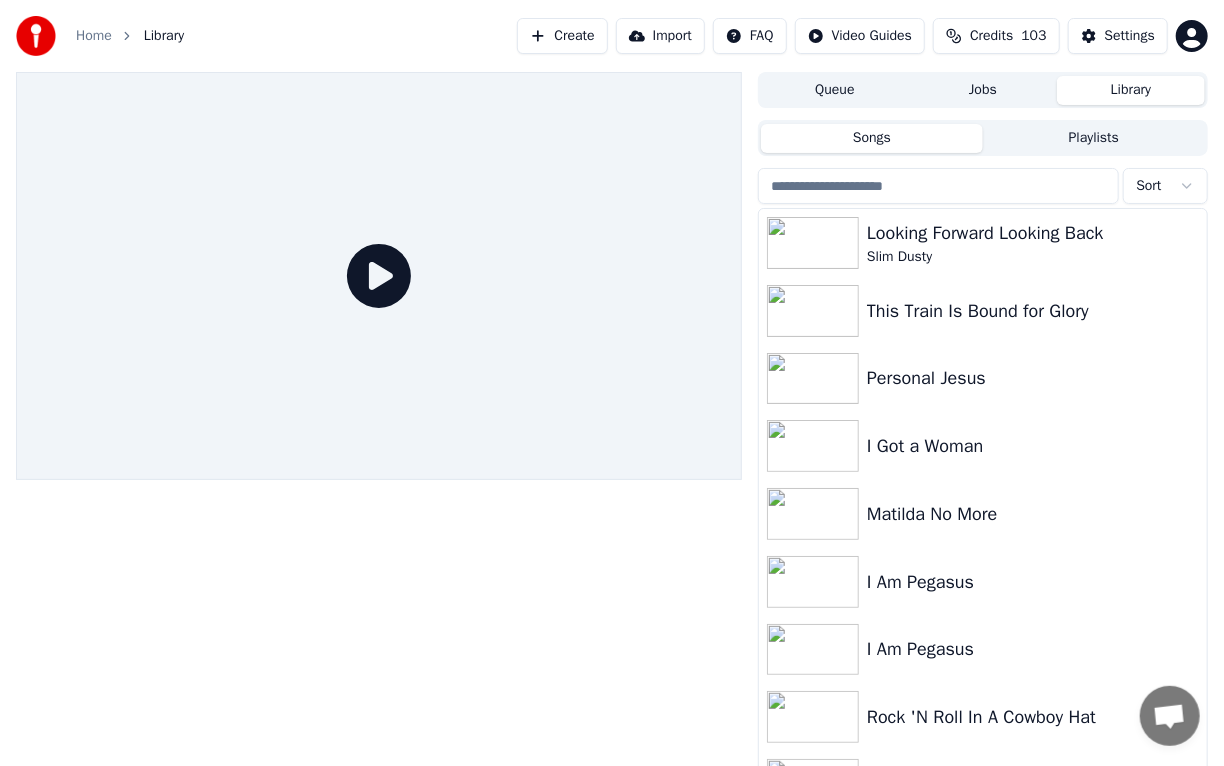 click on "Create" at bounding box center [562, 36] 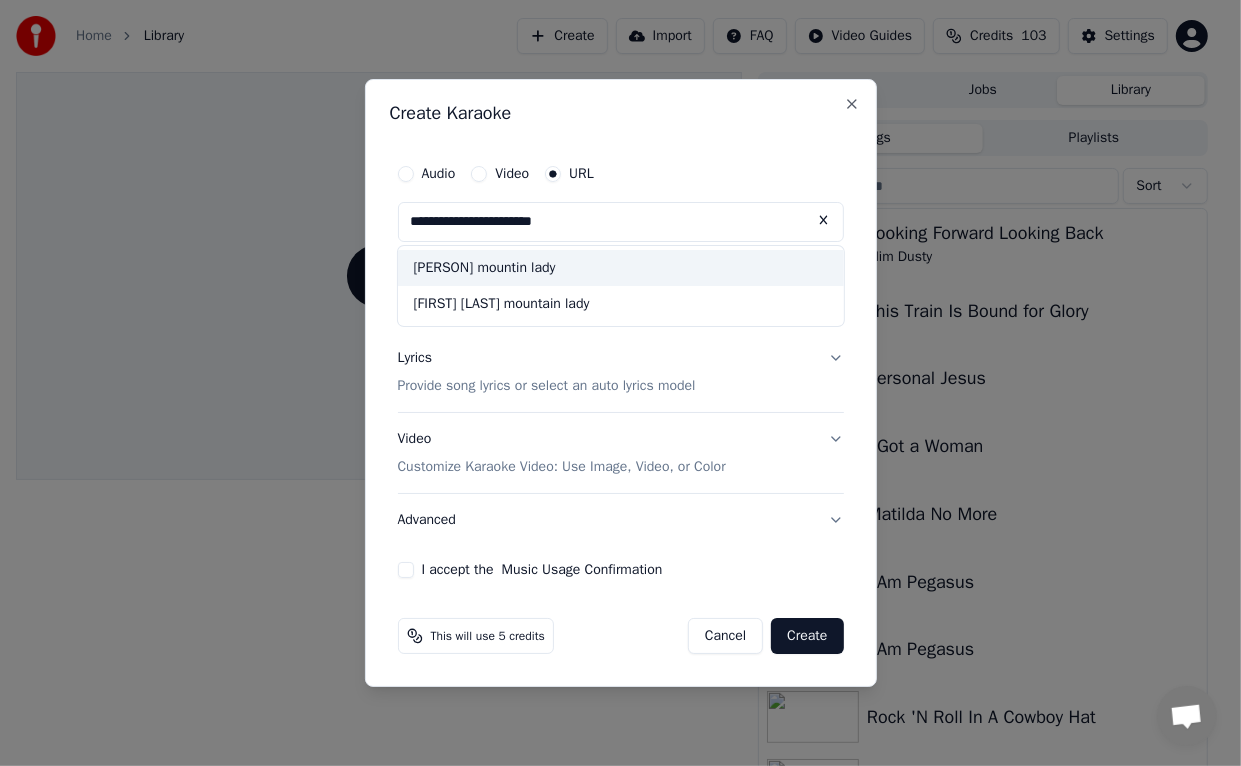 click on "[PERSON] mountin lady" at bounding box center [621, 268] 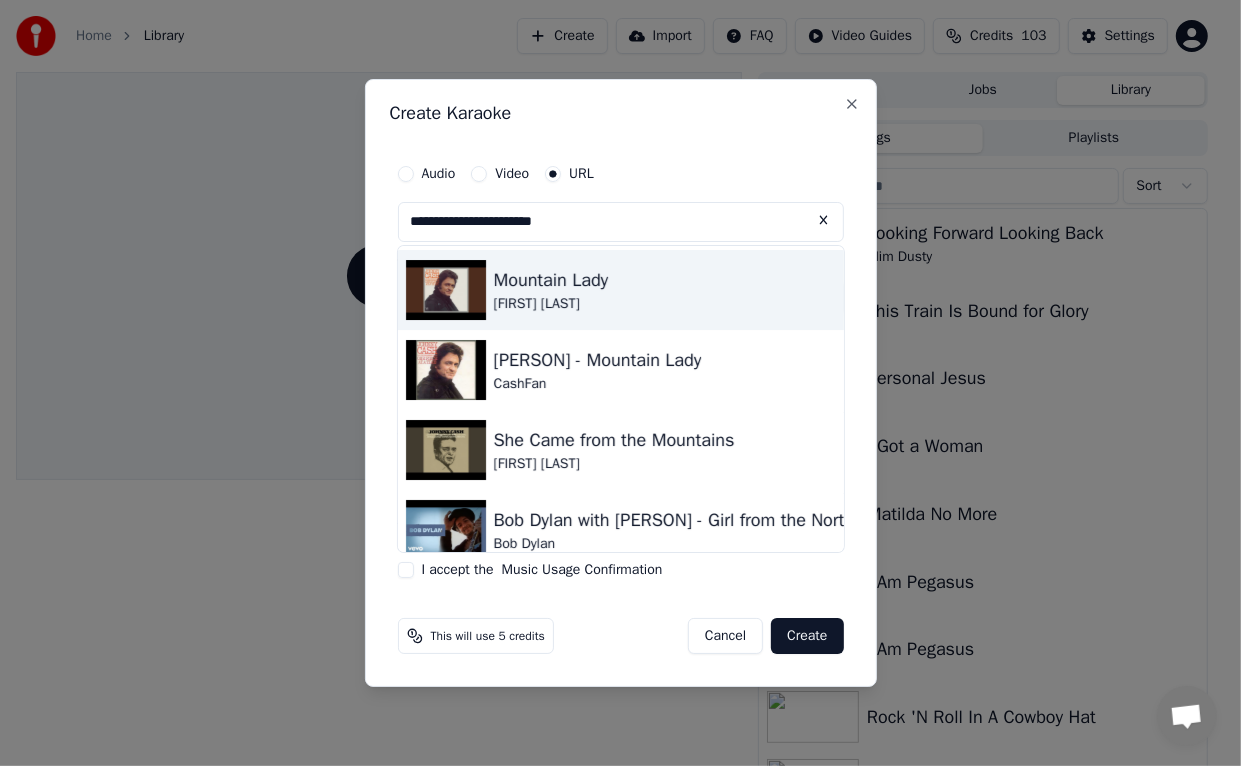 click at bounding box center [446, 290] 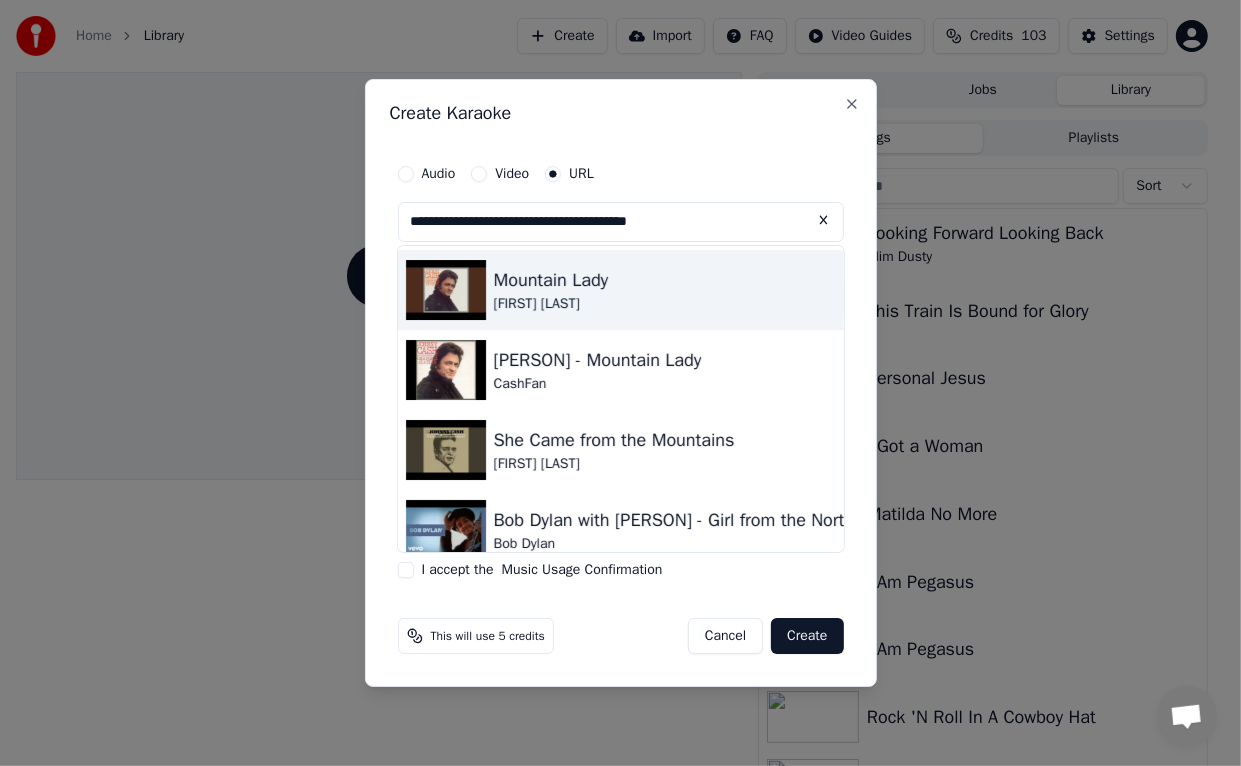 type on "**********" 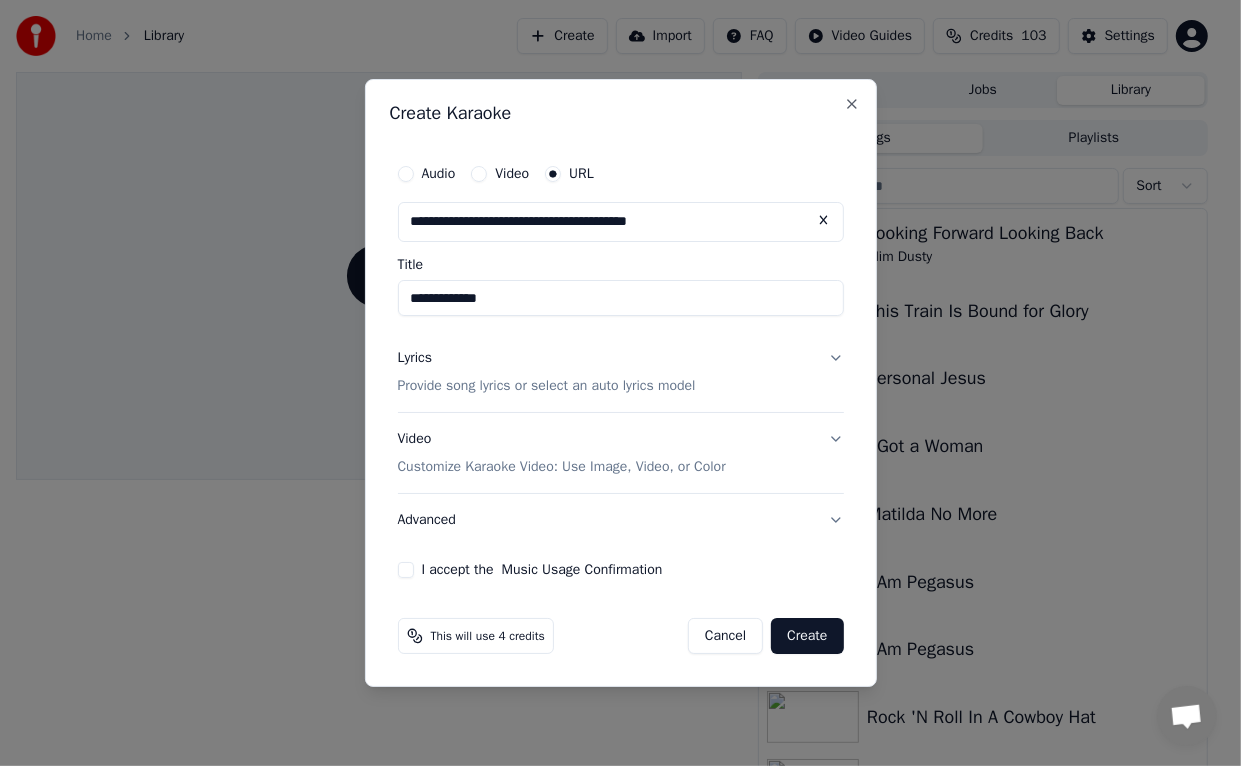click on "I accept the   Music Usage Confirmation" at bounding box center [406, 570] 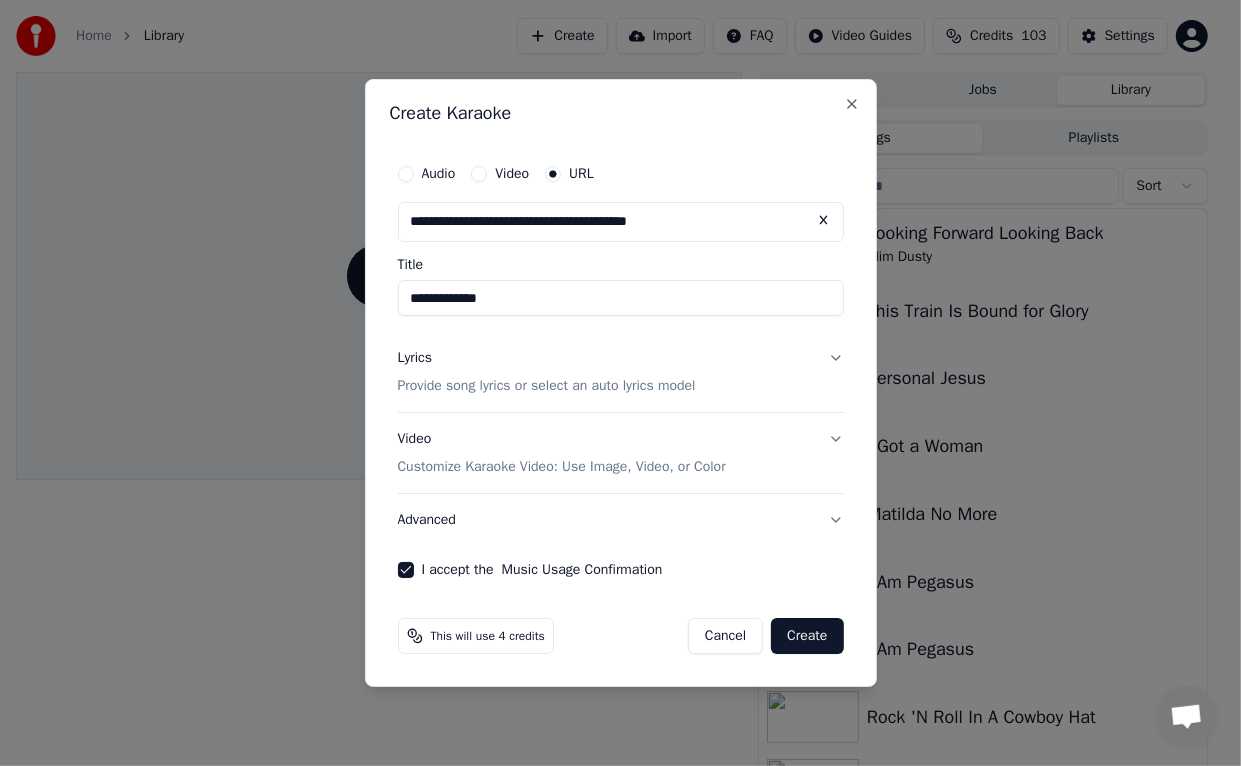 click on "Create" at bounding box center (807, 636) 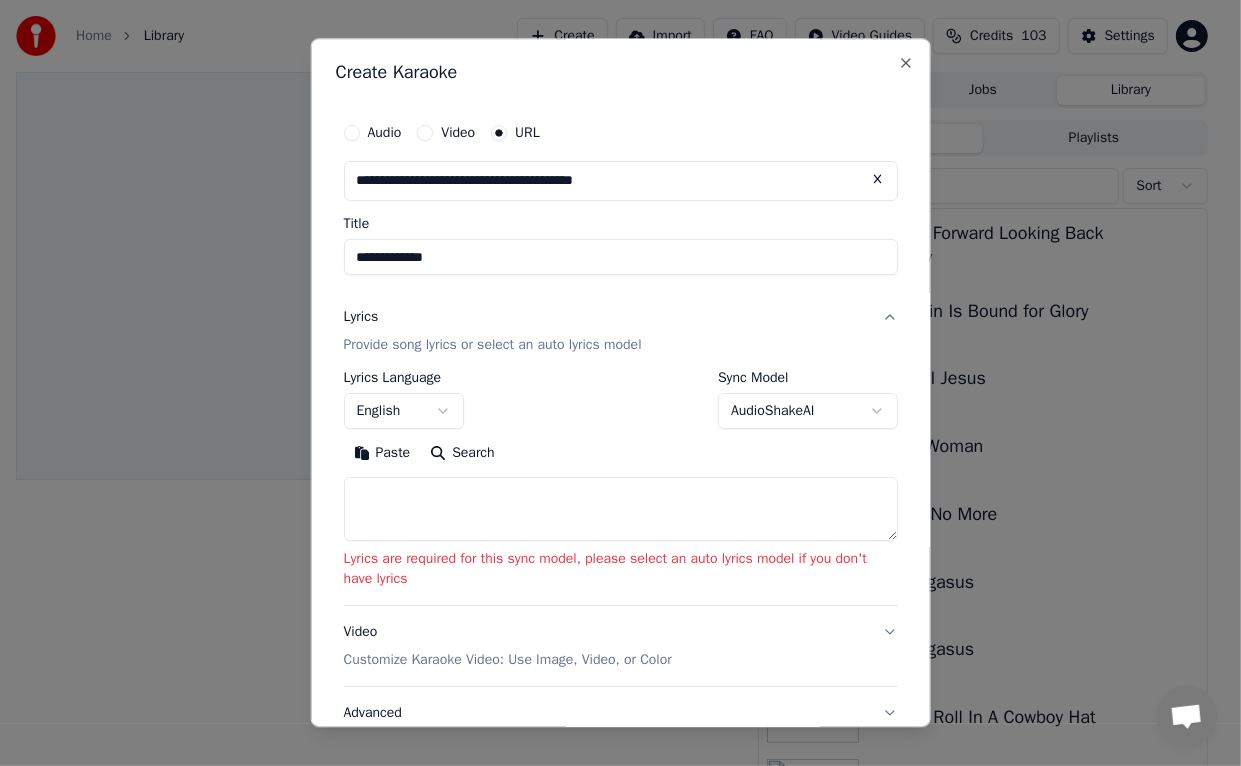 click on "**********" at bounding box center (612, 383) 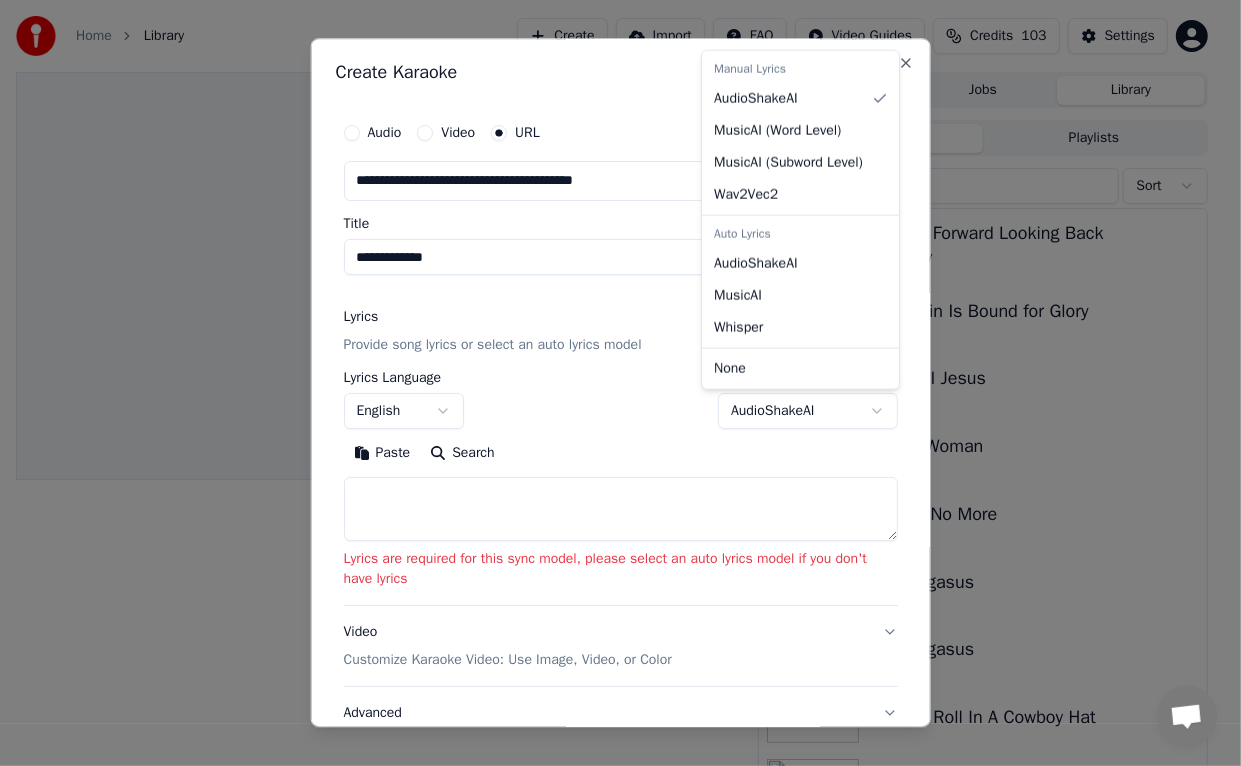 select on "**********" 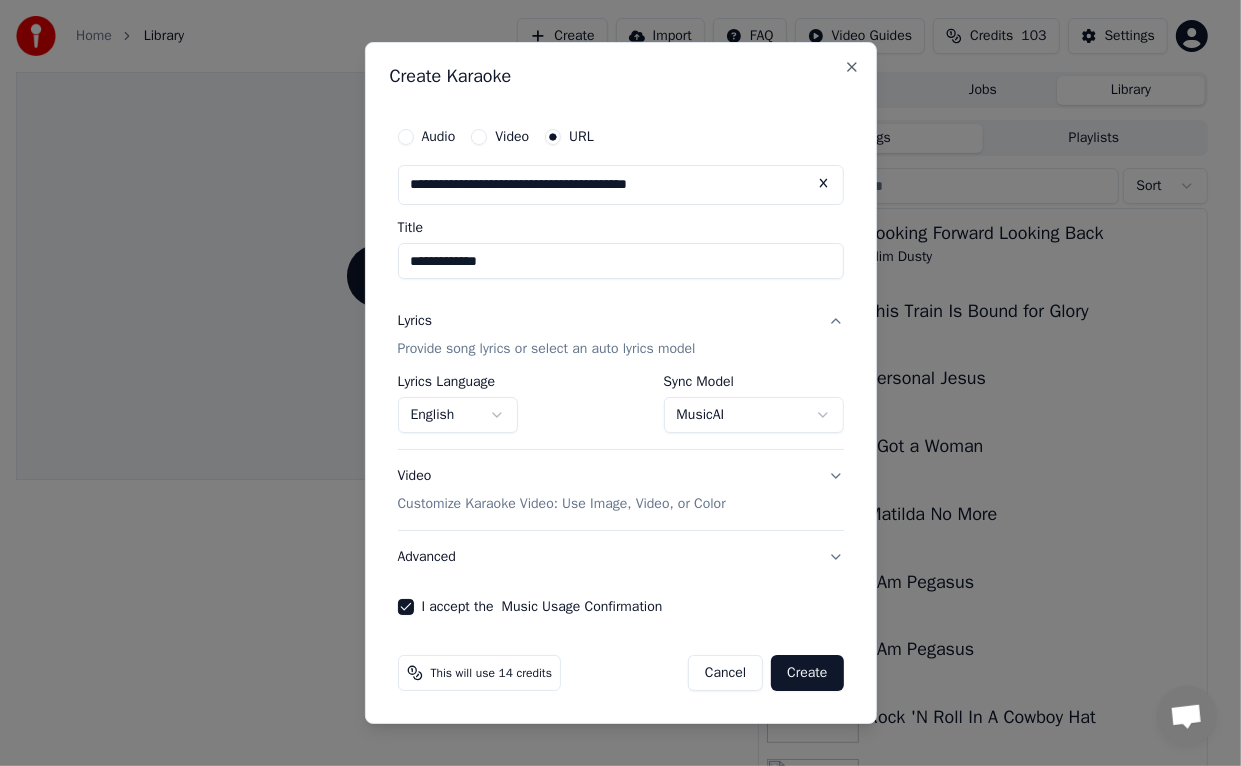 click on "Create" at bounding box center [807, 673] 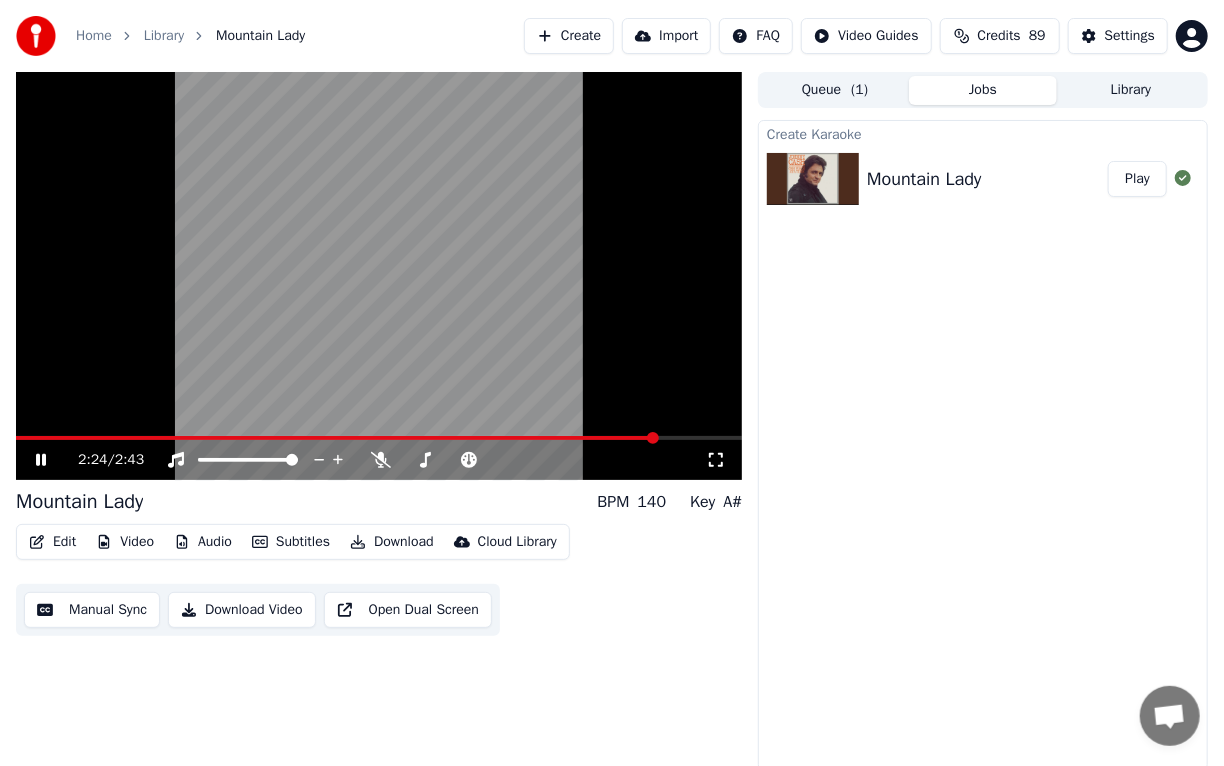 click on "Download" at bounding box center [392, 542] 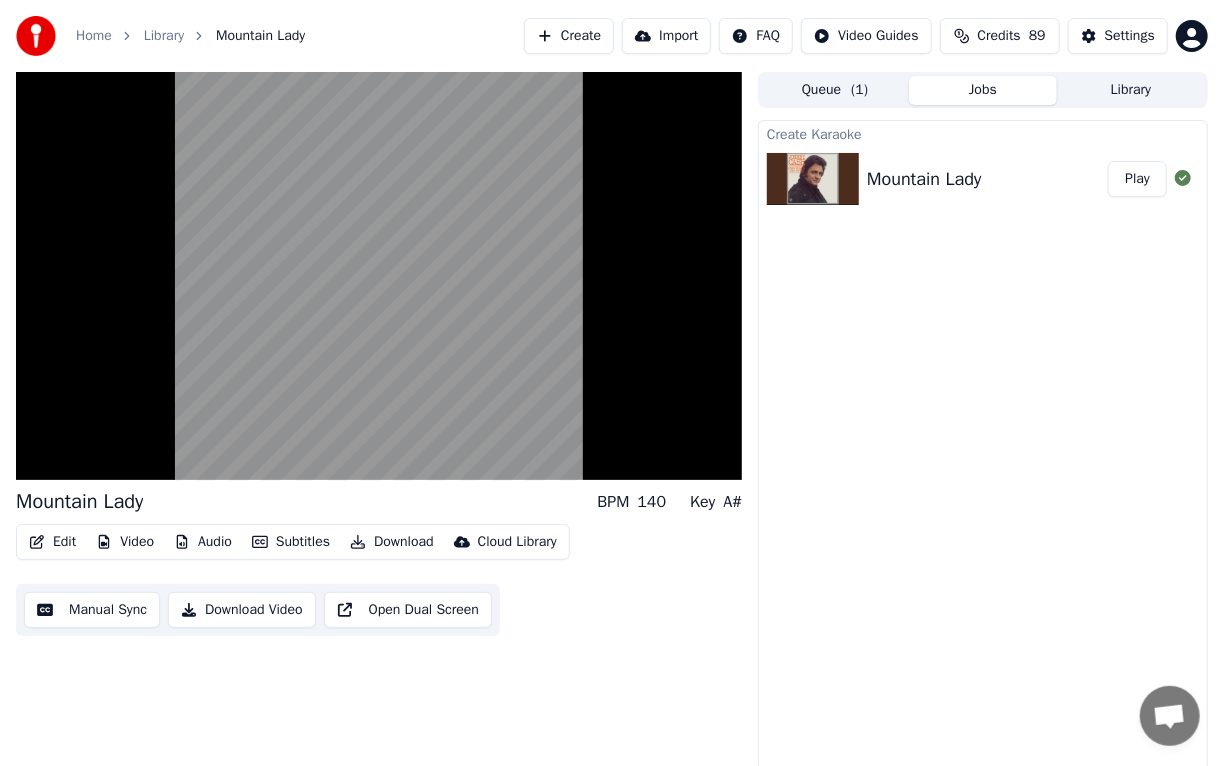 click on "Mountain Lady BPM 140 Key A# Edit Video Audio Subtitles Download Cloud Library Manual Sync Download Video Open Dual Screen" at bounding box center [379, 421] 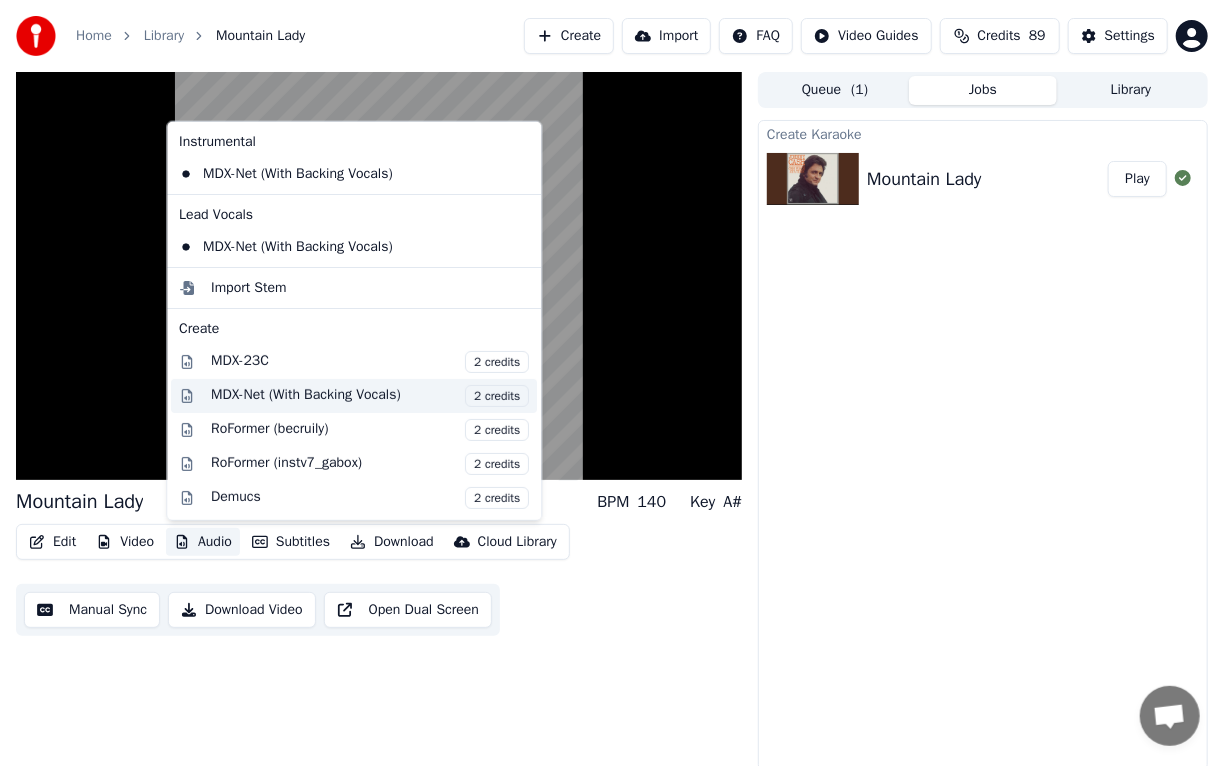 click on "MDX-Net (With Backing Vocals) 2 credits" at bounding box center [370, 396] 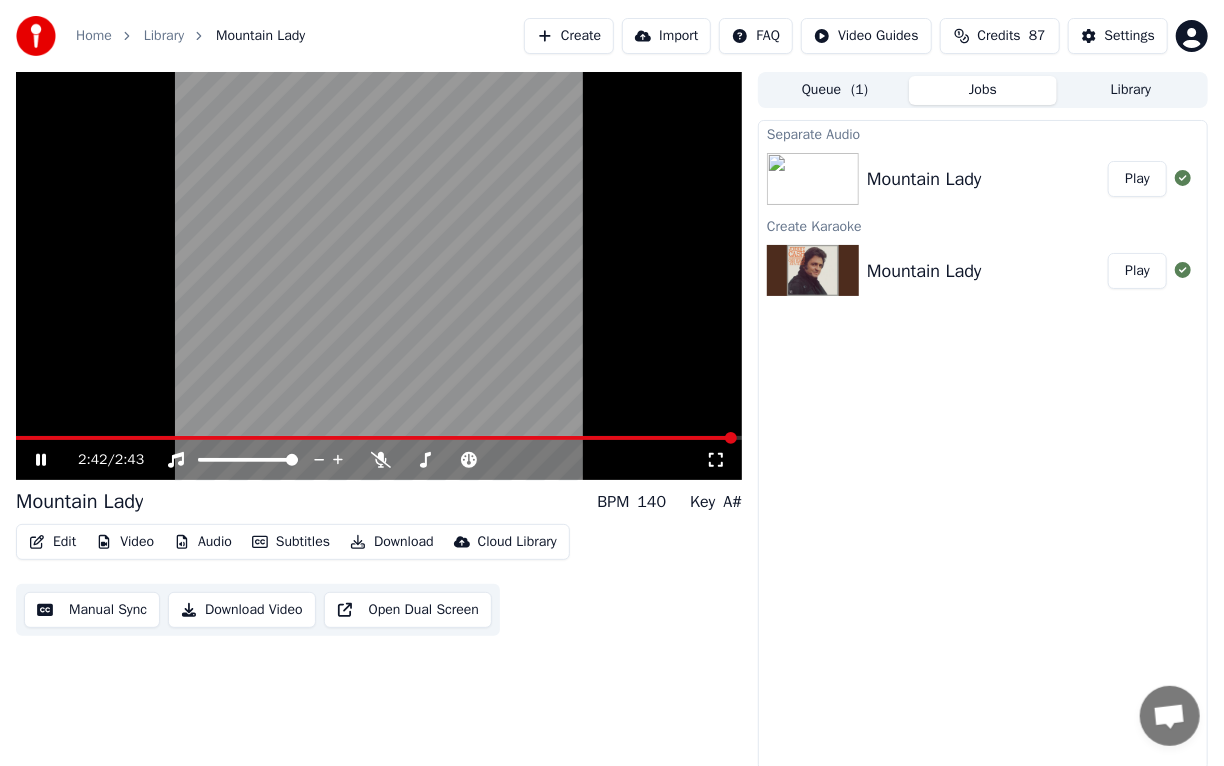 click on "Audio" at bounding box center (203, 542) 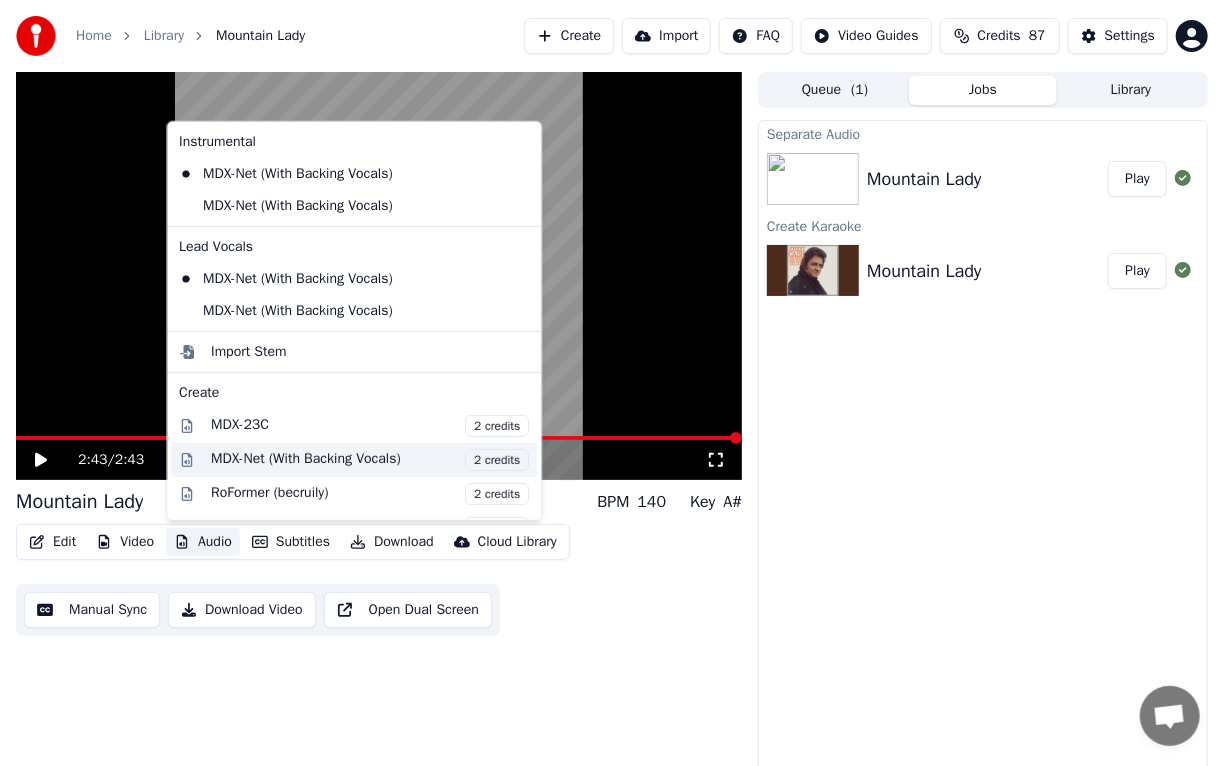 click on "MDX-Net (With Backing Vocals) 2 credits" at bounding box center [370, 460] 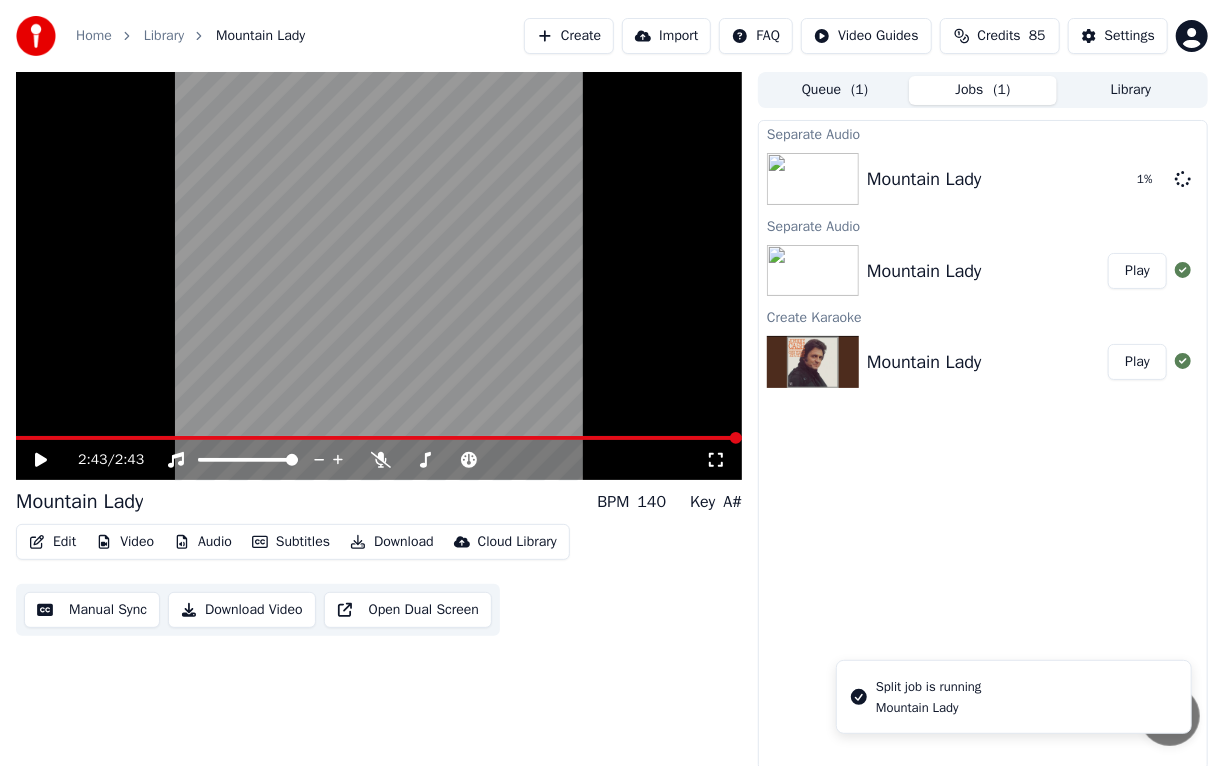 click 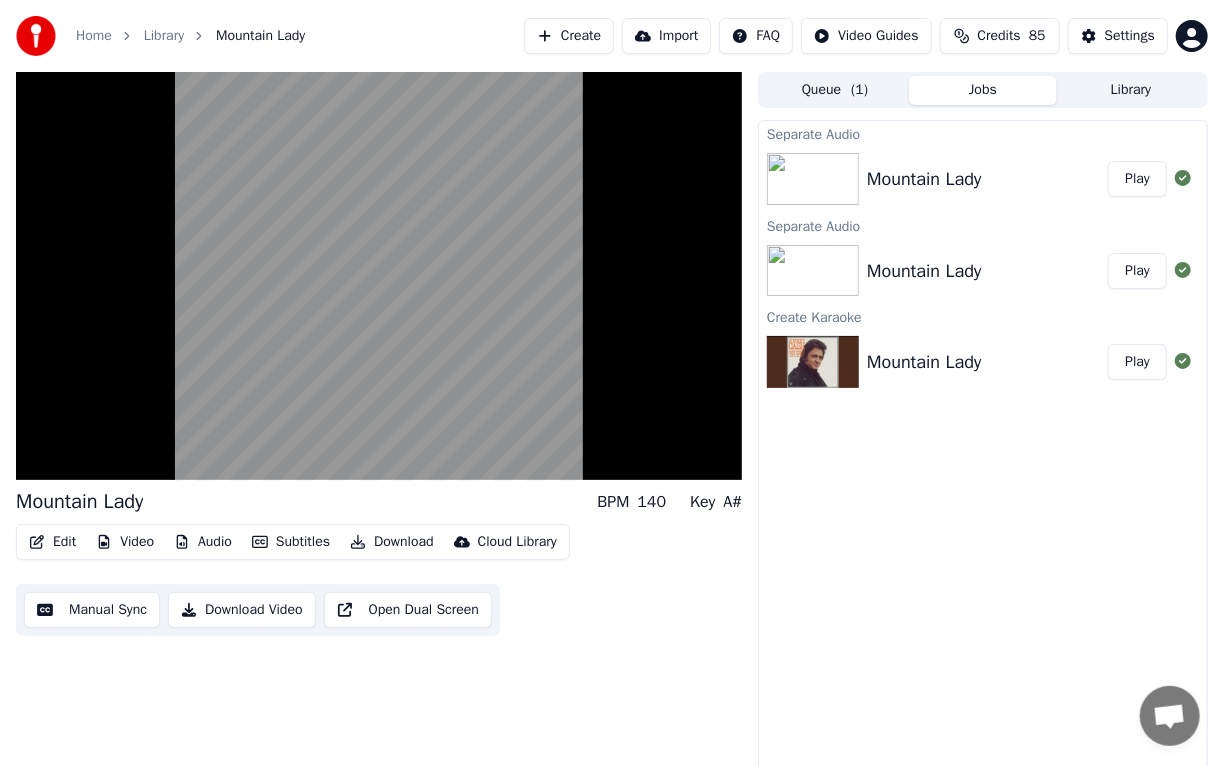 click on "Download" at bounding box center [392, 542] 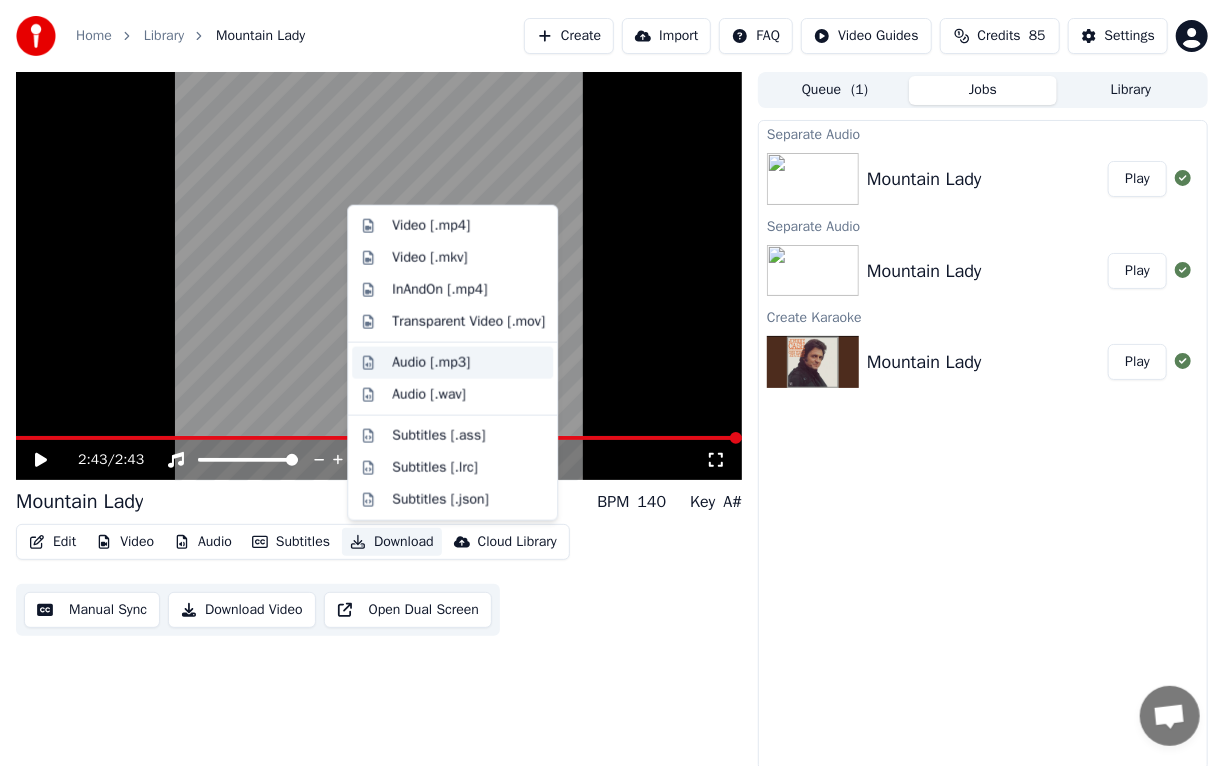 click on "Audio [.mp3]" at bounding box center (431, 363) 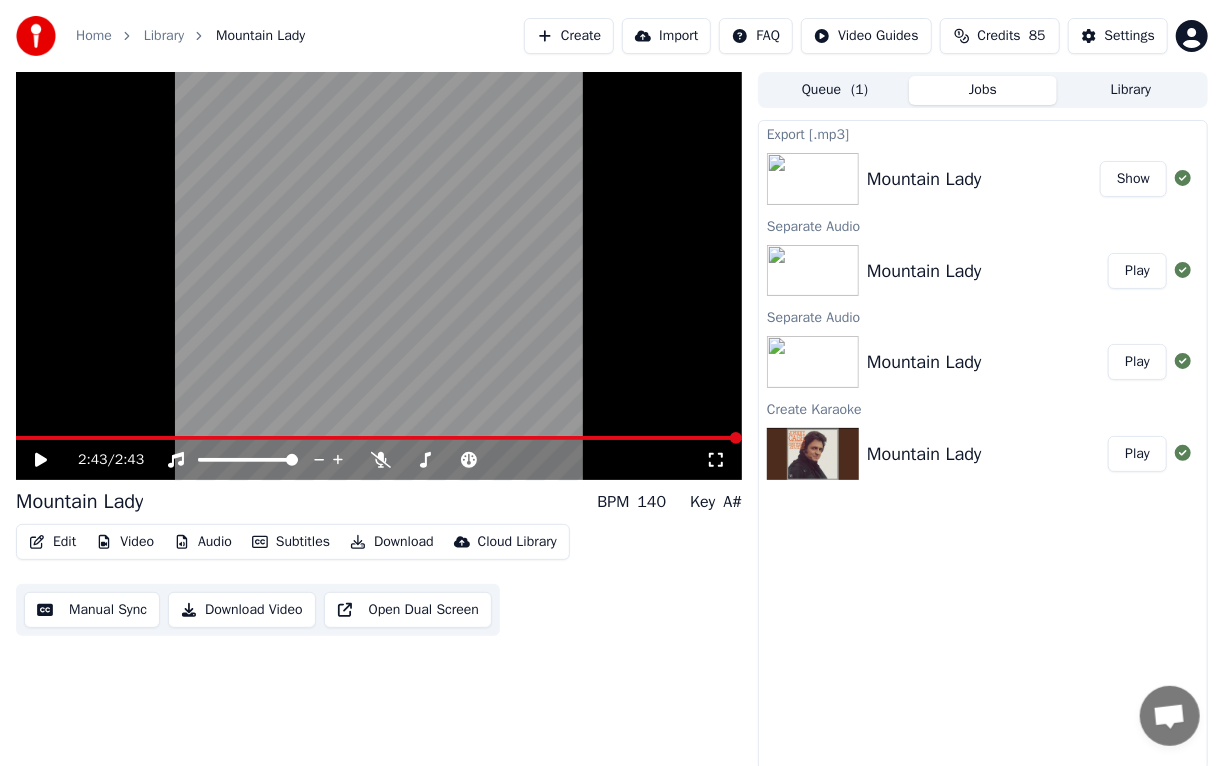 click on "Library" at bounding box center (1131, 90) 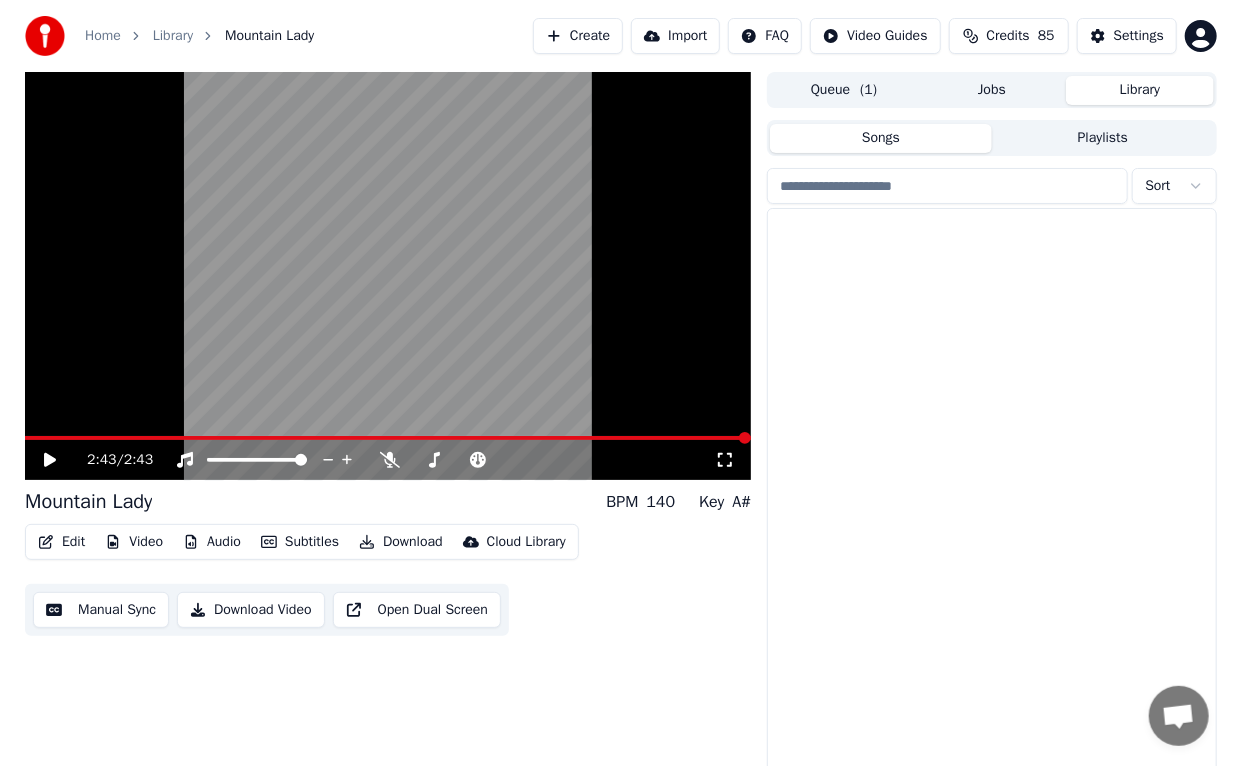 scroll, scrollTop: 0, scrollLeft: 0, axis: both 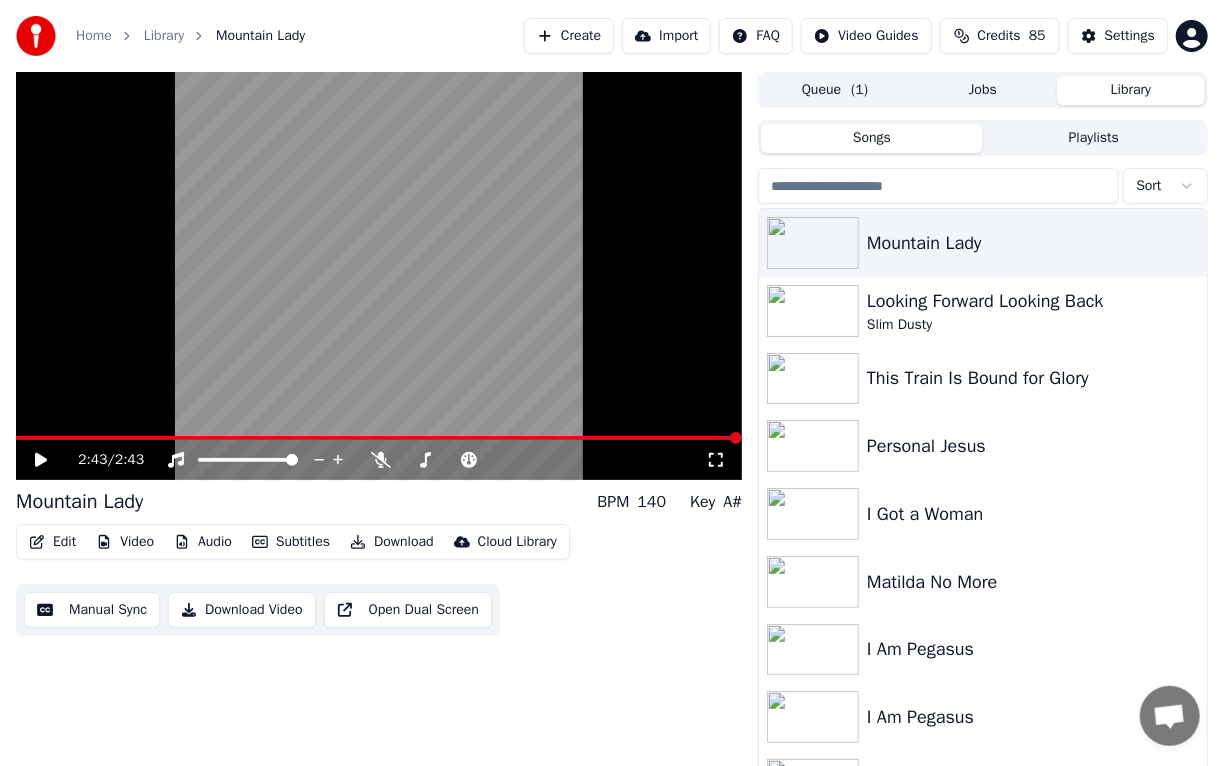click on "Create" at bounding box center (569, 36) 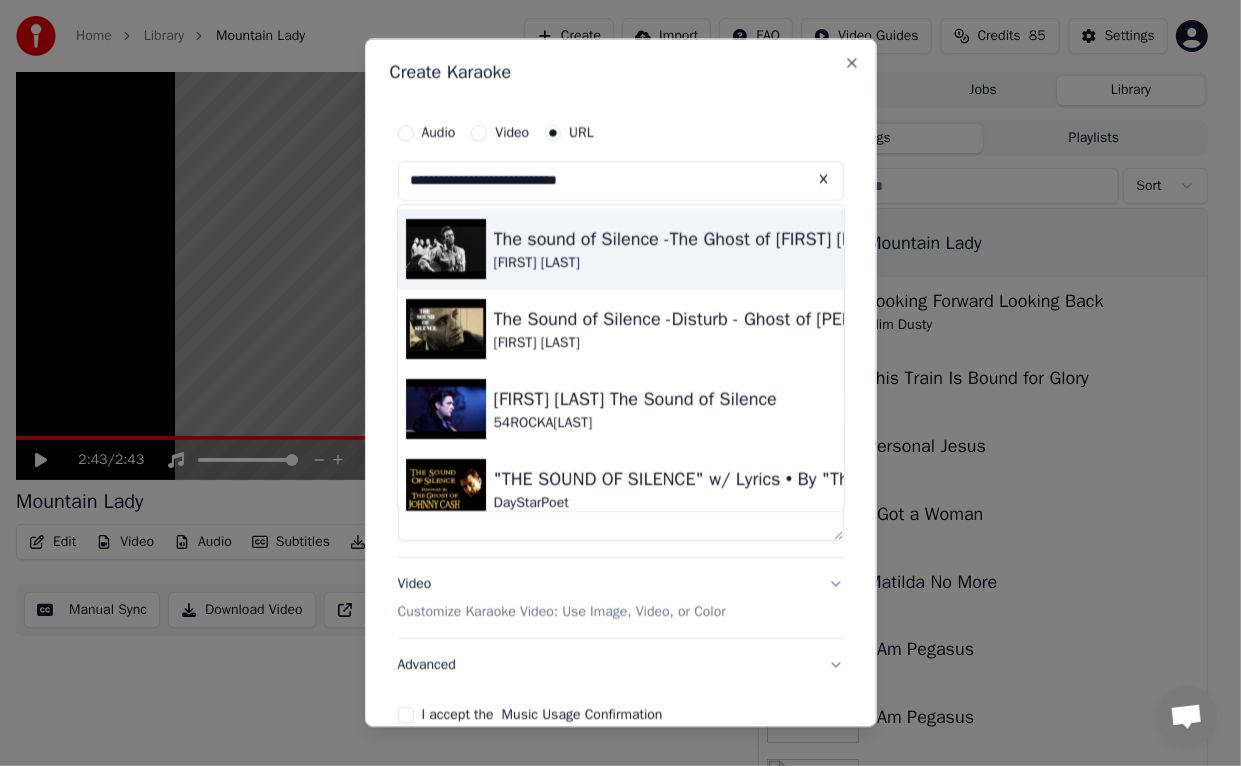 click at bounding box center [446, 249] 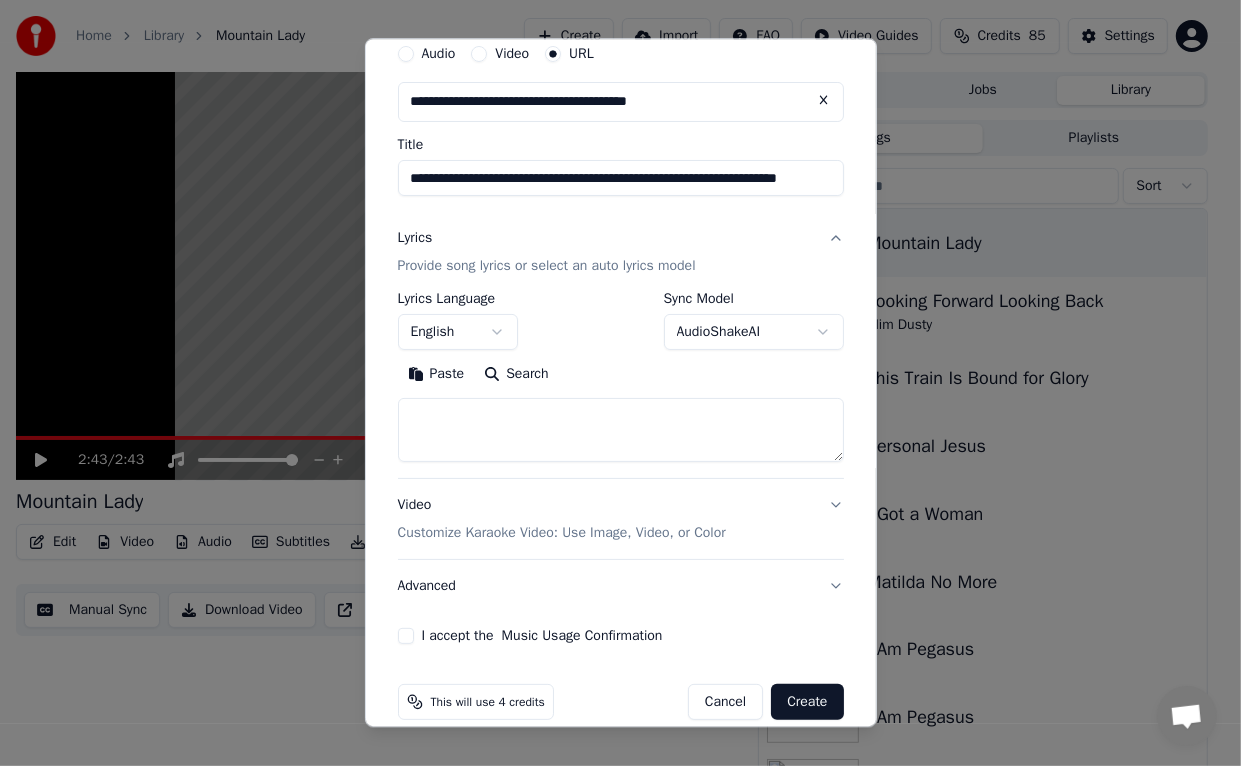 scroll, scrollTop: 104, scrollLeft: 0, axis: vertical 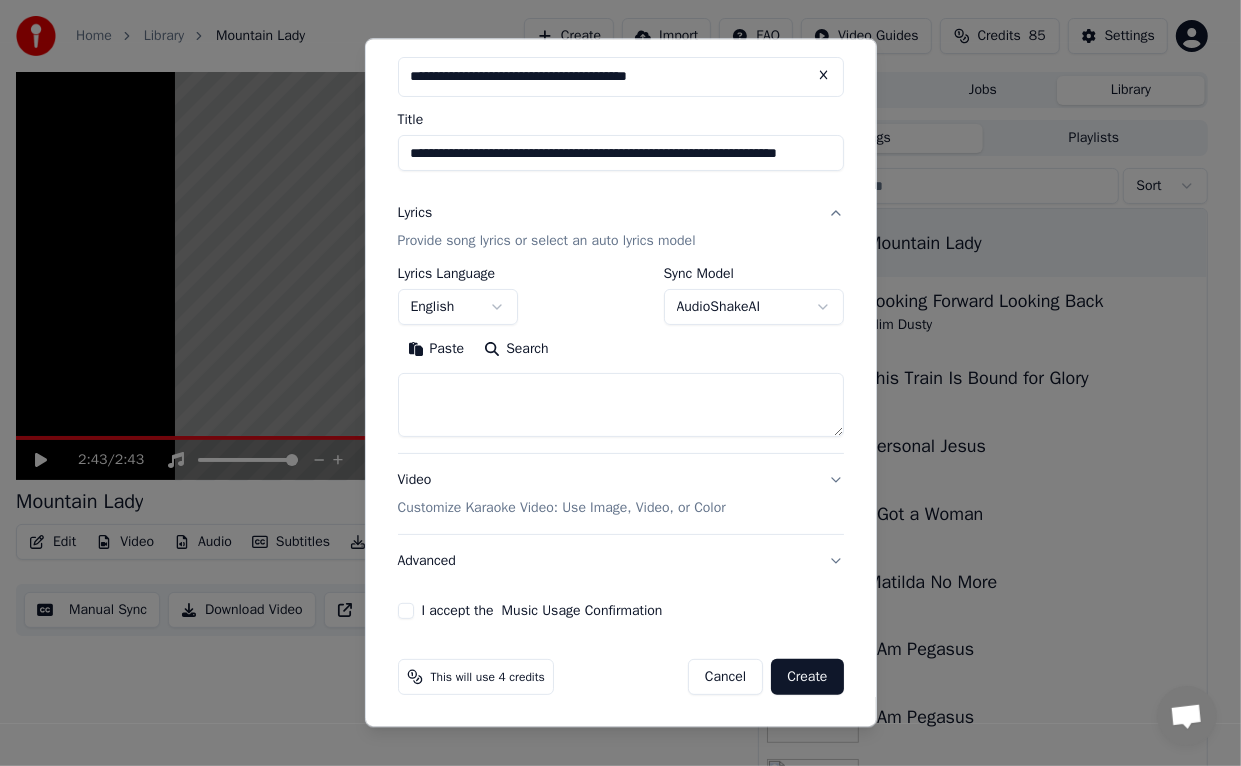 click on "I accept the   Music Usage Confirmation" at bounding box center (406, 611) 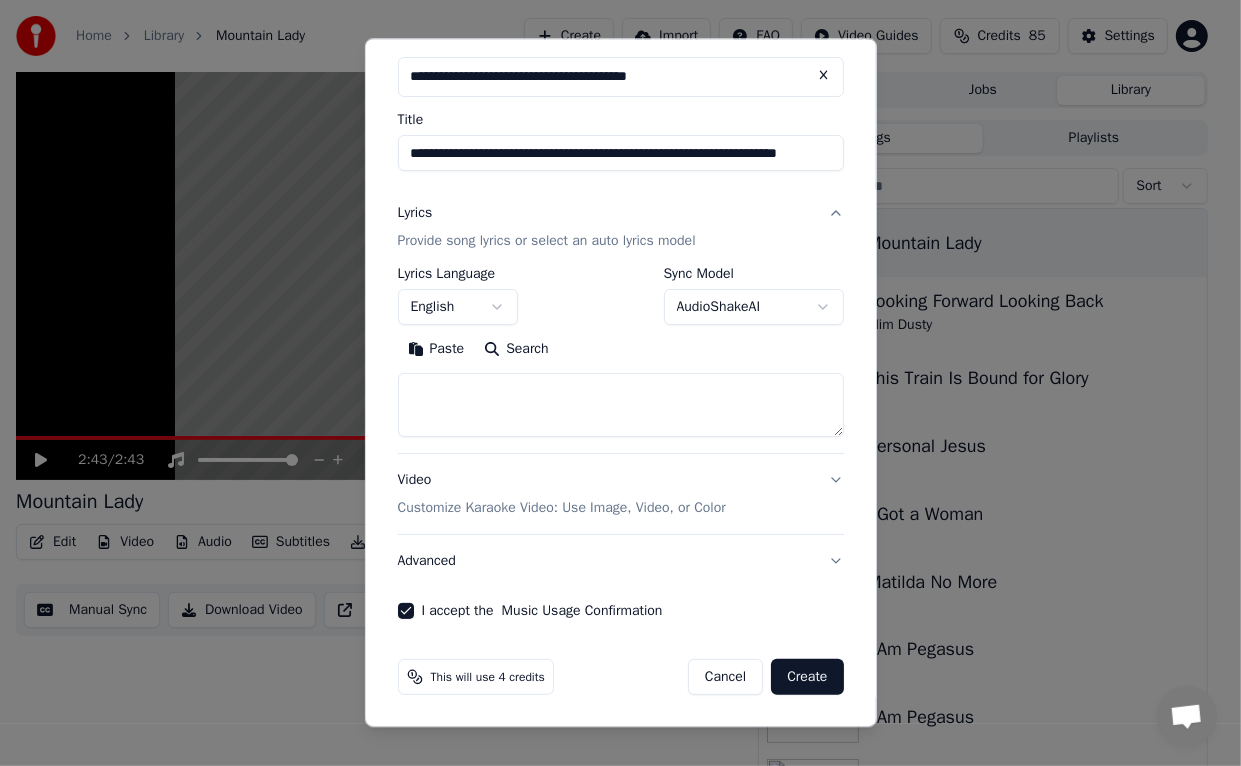 click on "Create" at bounding box center [807, 677] 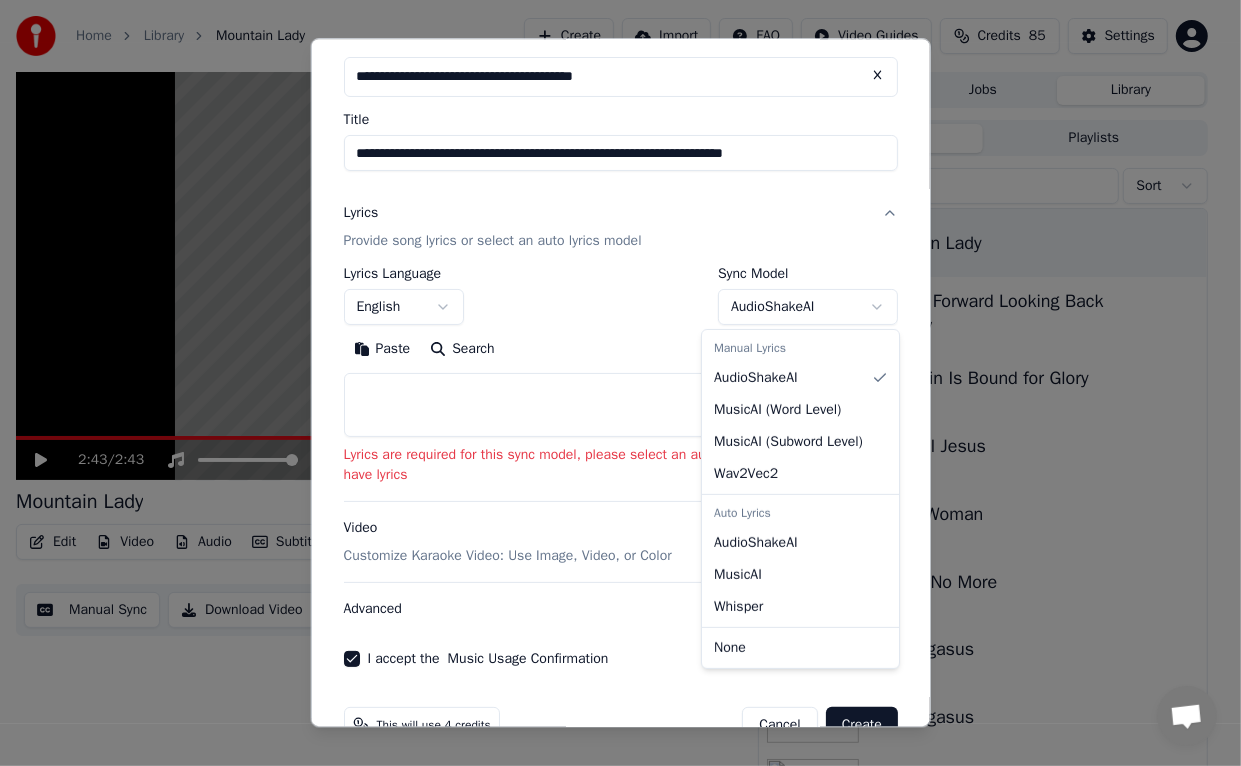 click on "**********" at bounding box center (612, 383) 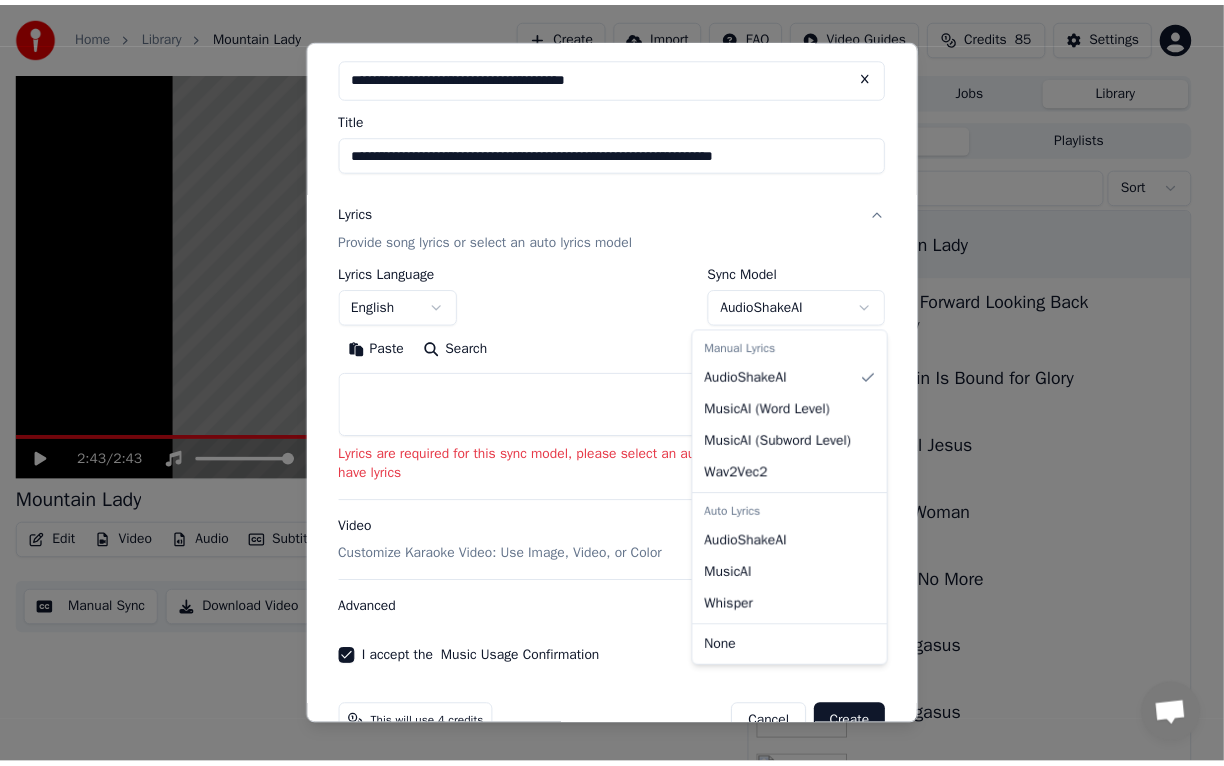 scroll, scrollTop: 0, scrollLeft: 0, axis: both 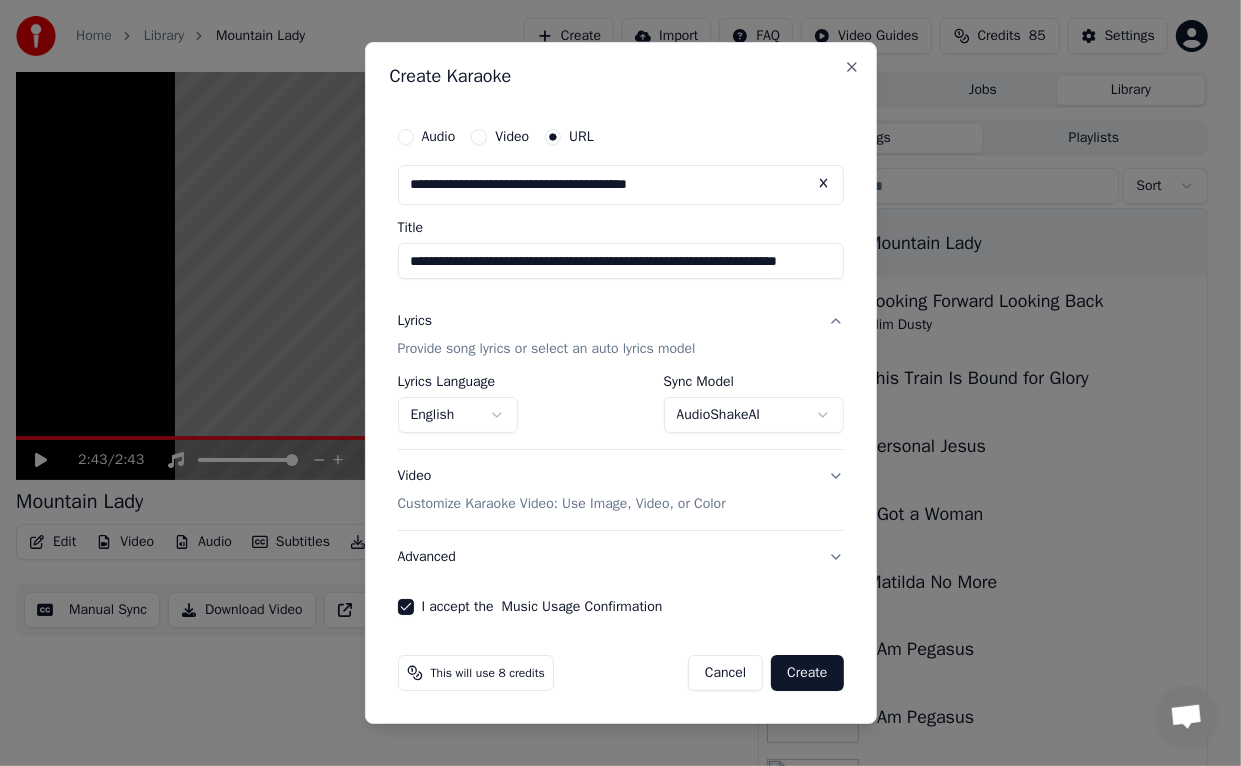 click on "Create" at bounding box center [807, 673] 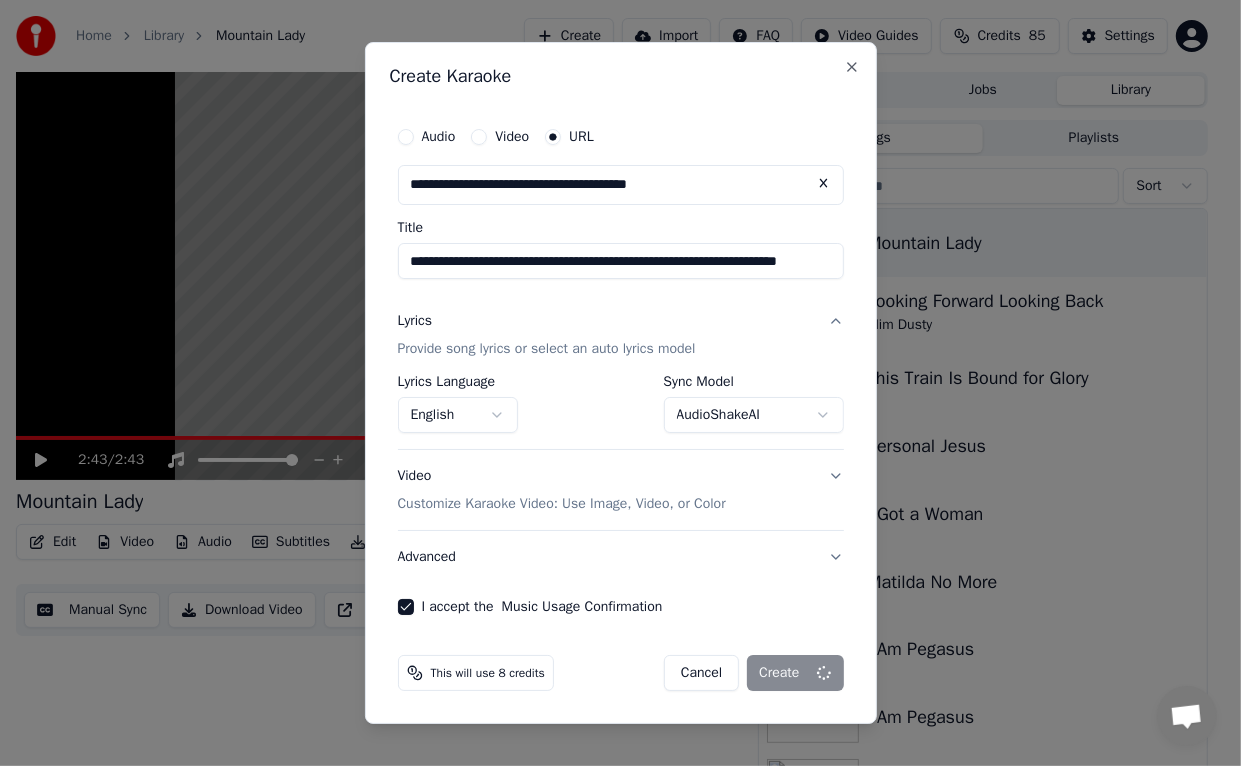 select on "**********" 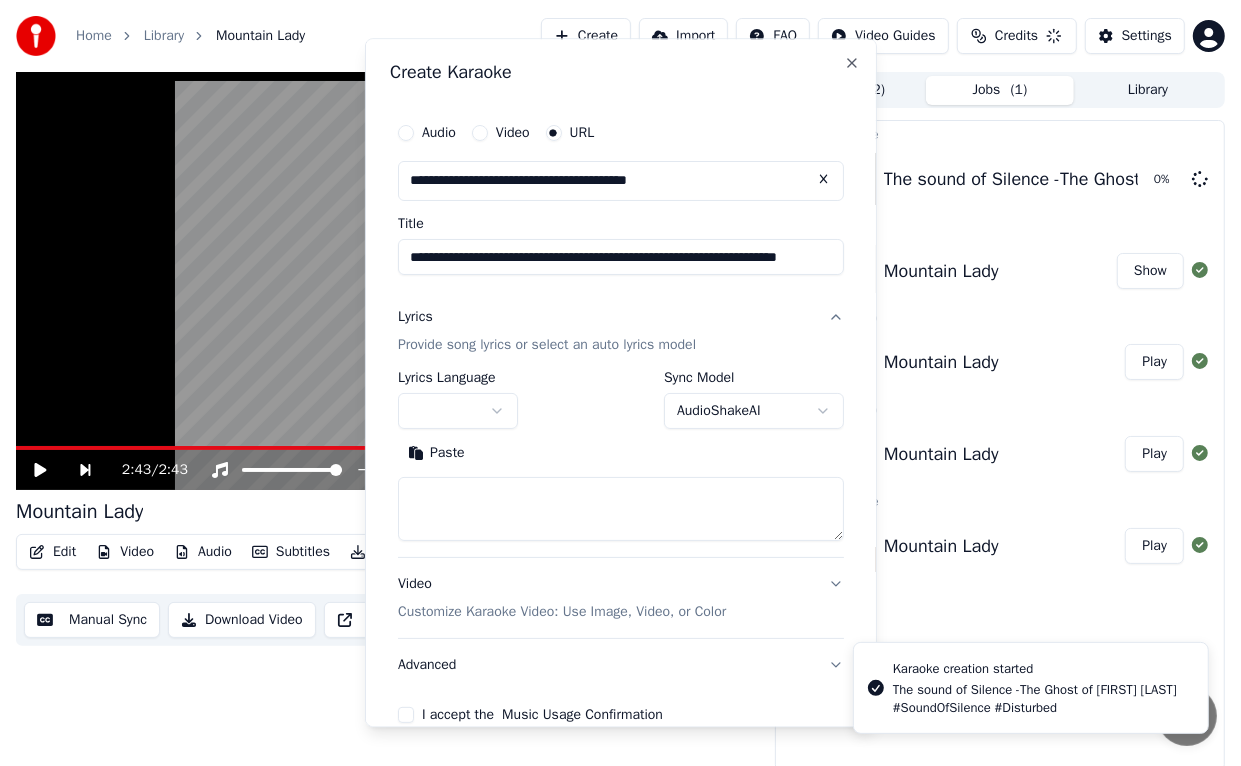 type 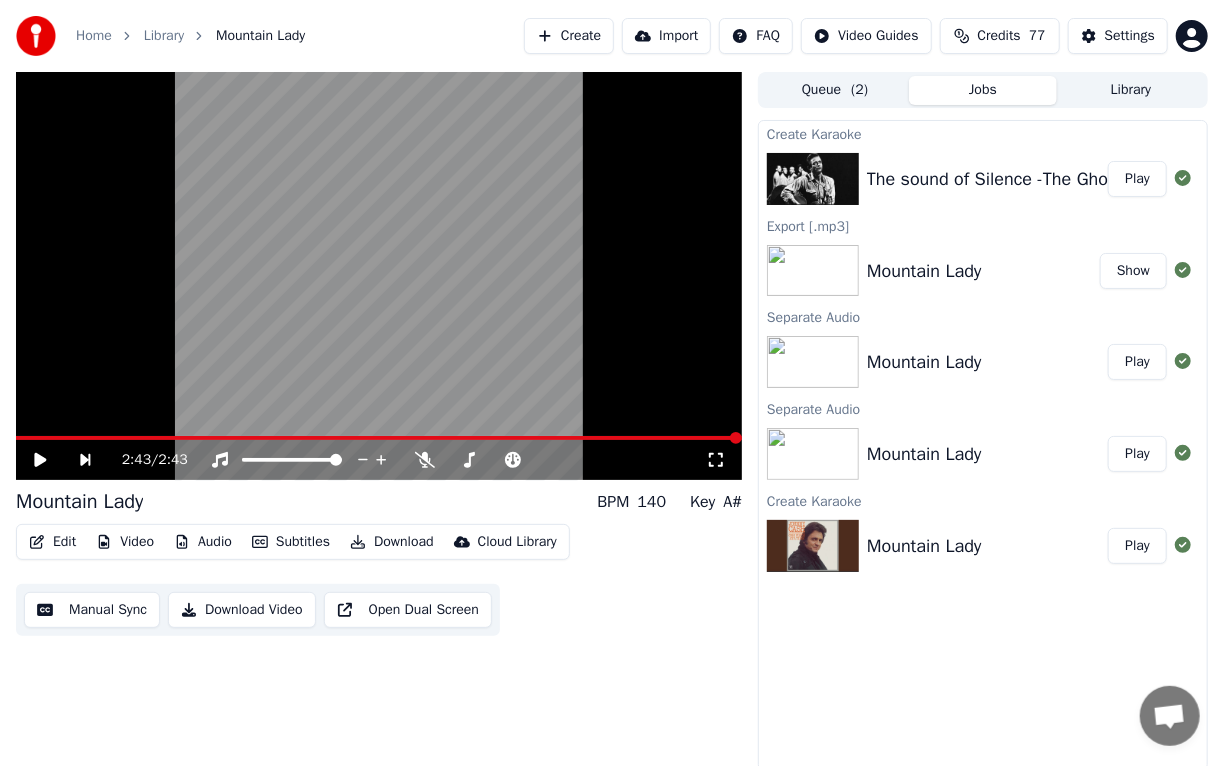 click on "Play" at bounding box center [1137, 179] 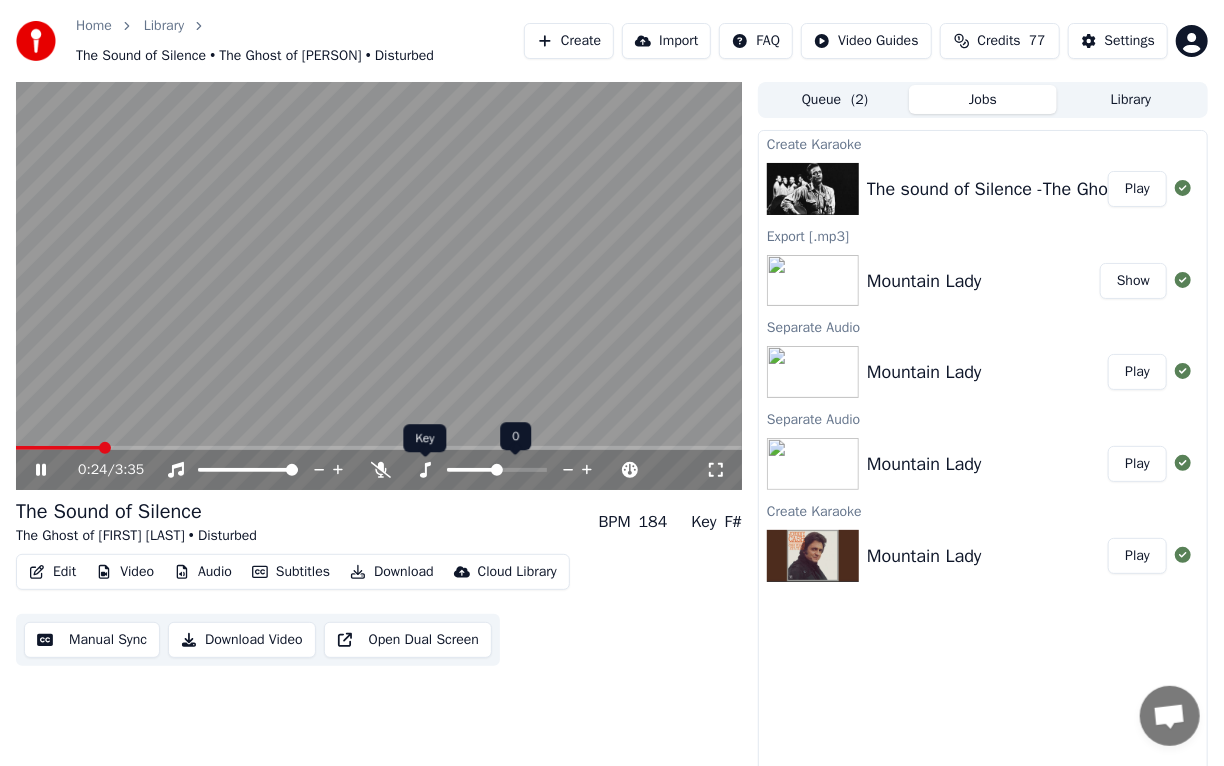 click 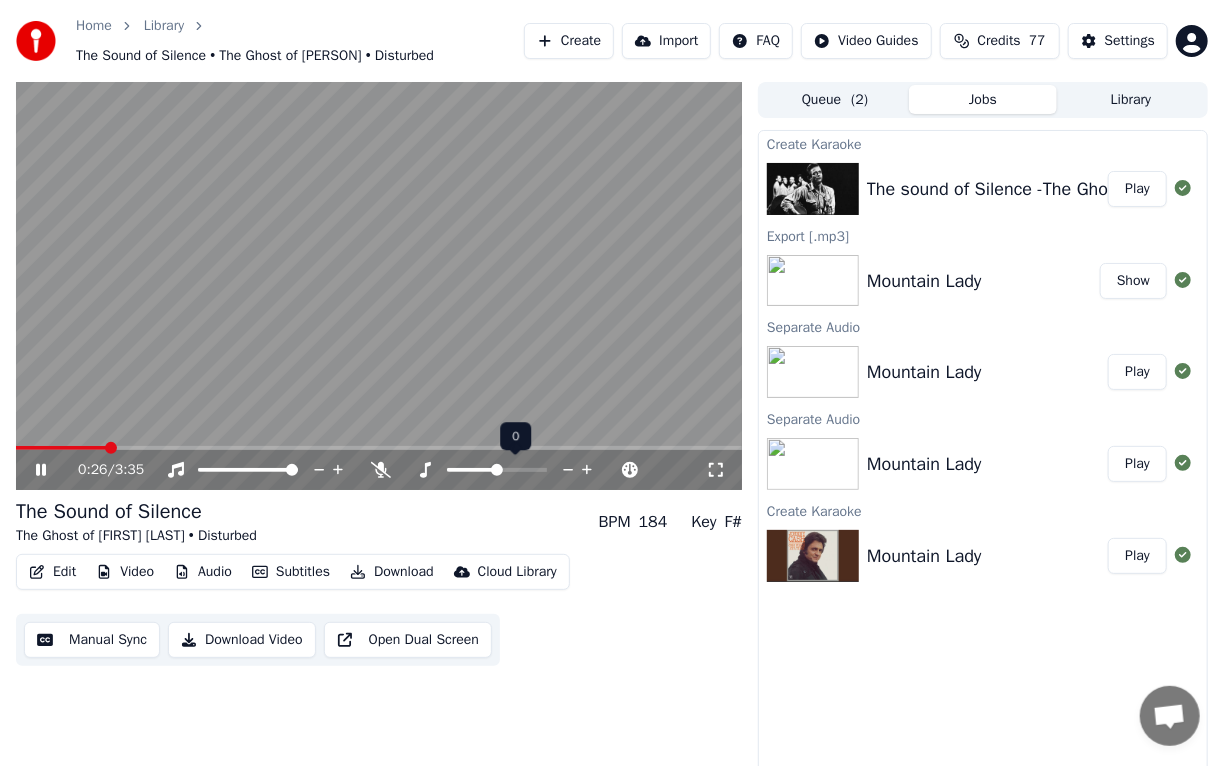 click at bounding box center (515, 470) 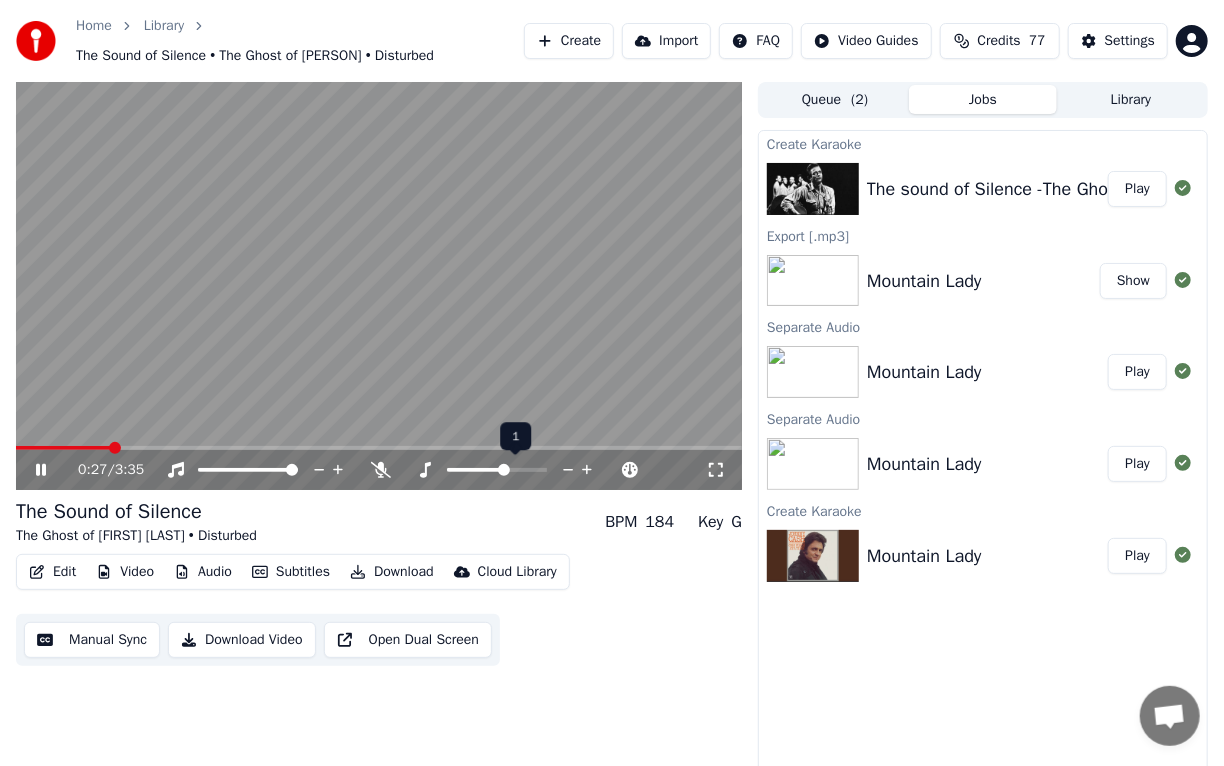 click at bounding box center (497, 470) 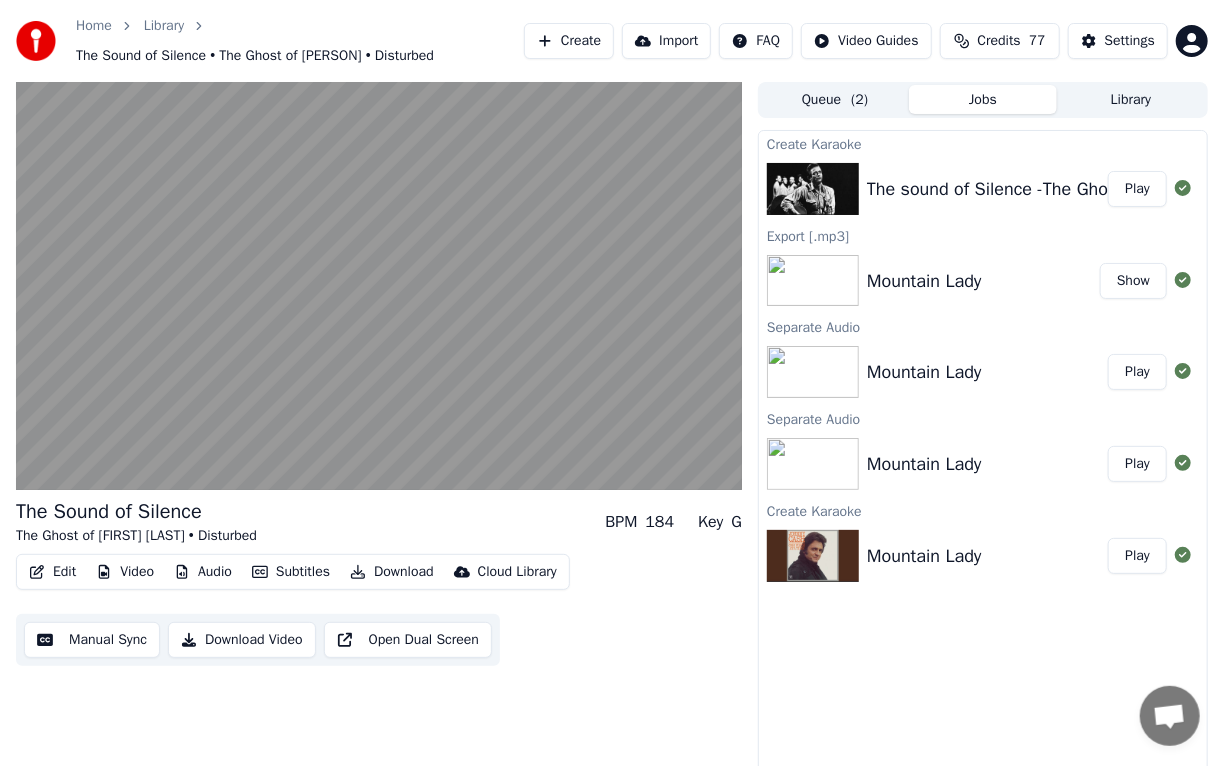 click on "Edit" at bounding box center (52, 572) 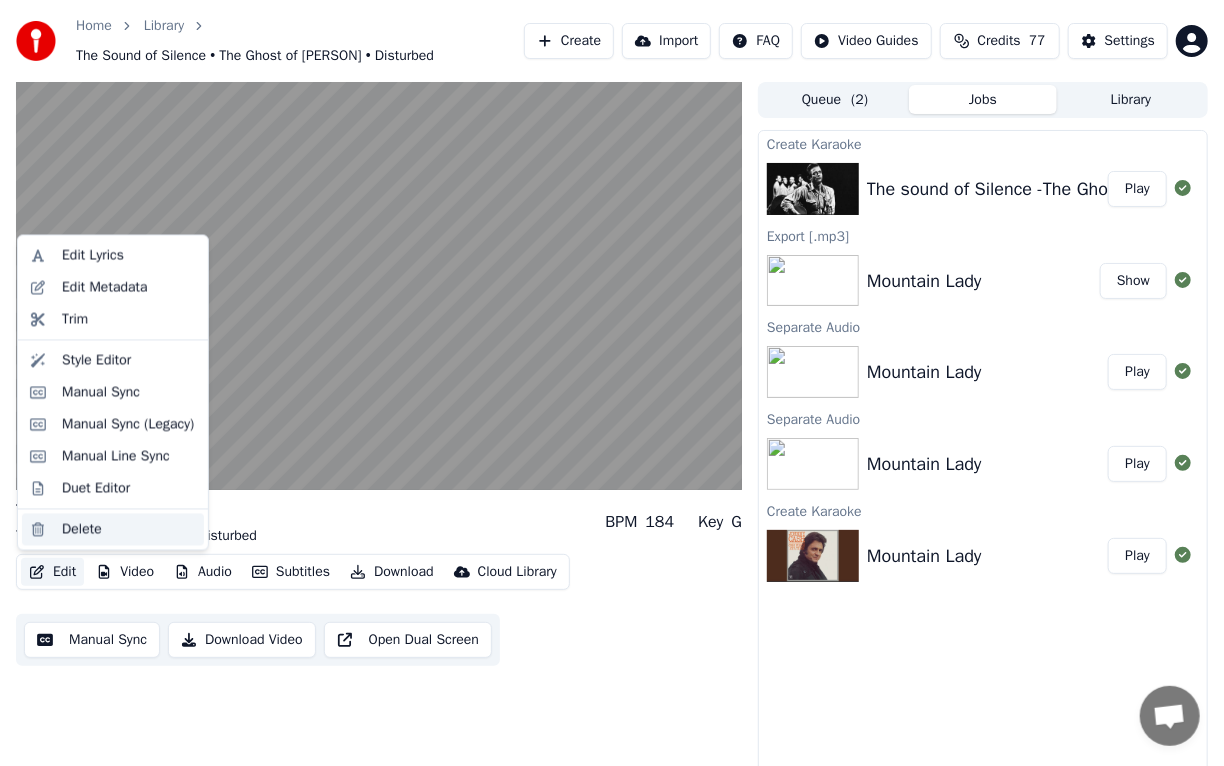 click on "Delete" at bounding box center (82, 529) 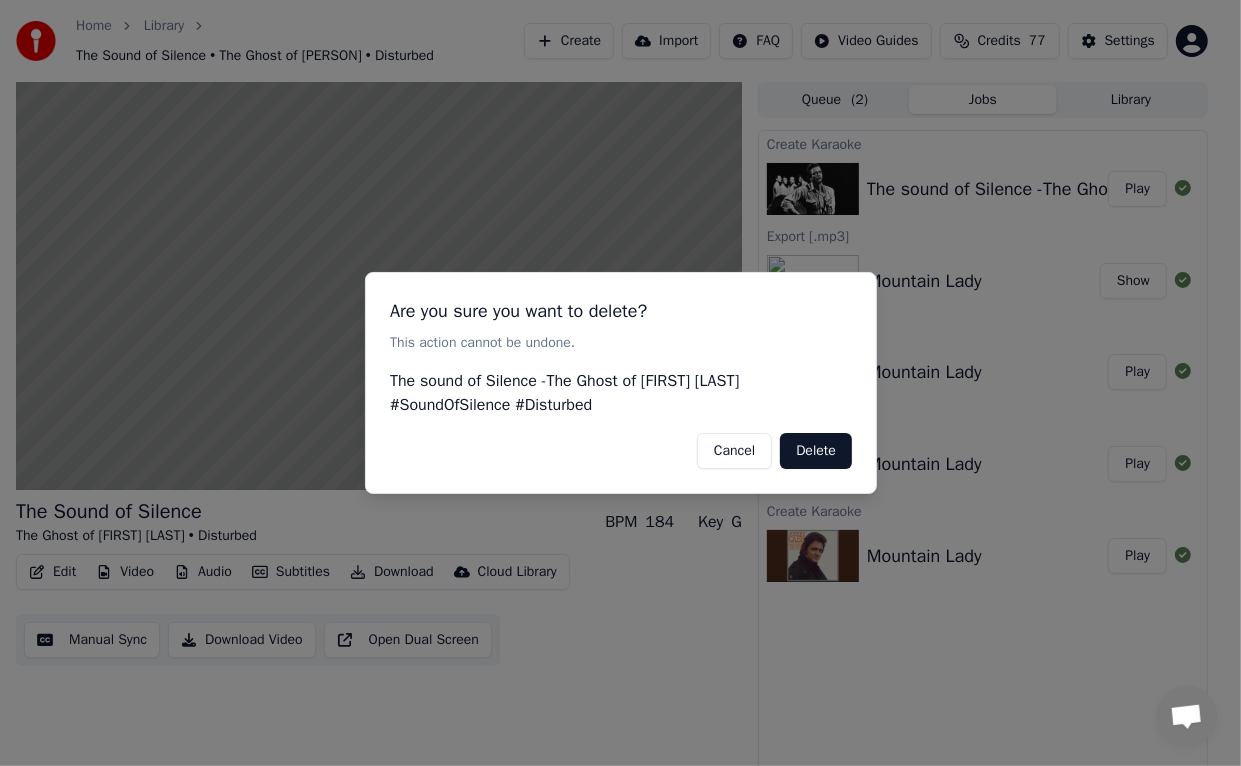 click on "Delete" at bounding box center (816, 451) 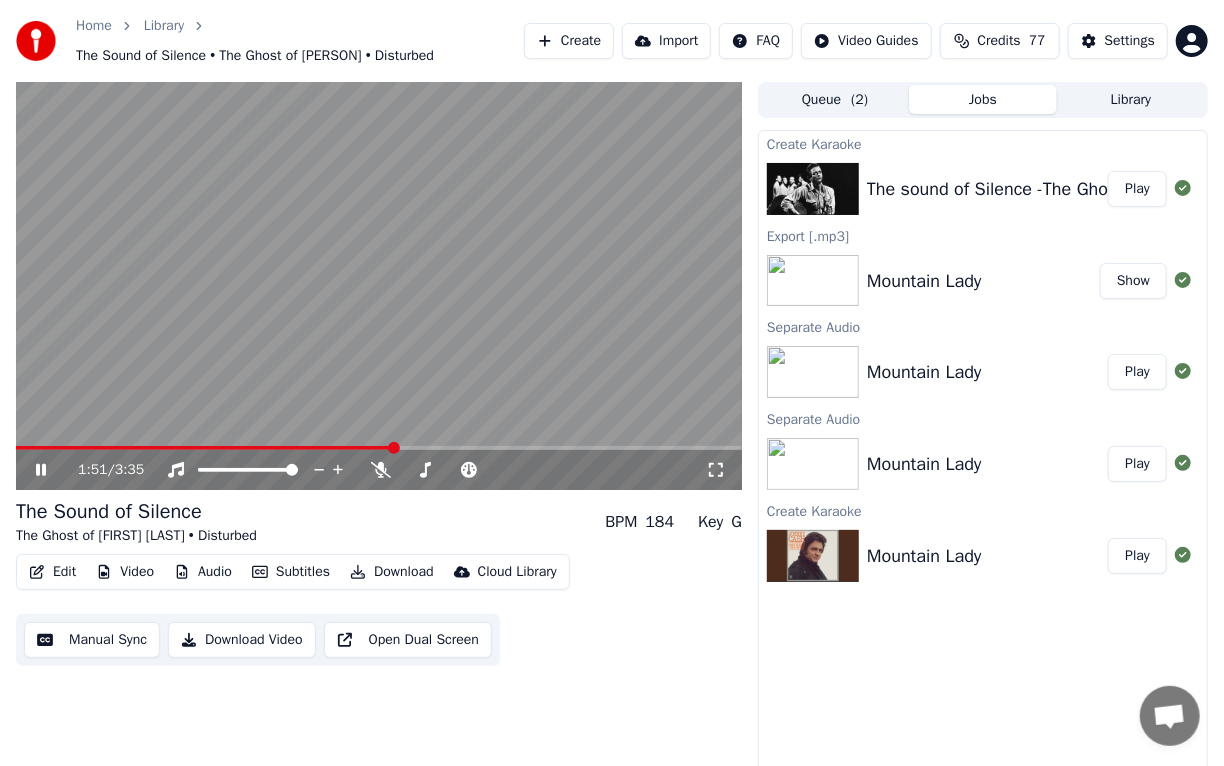 click 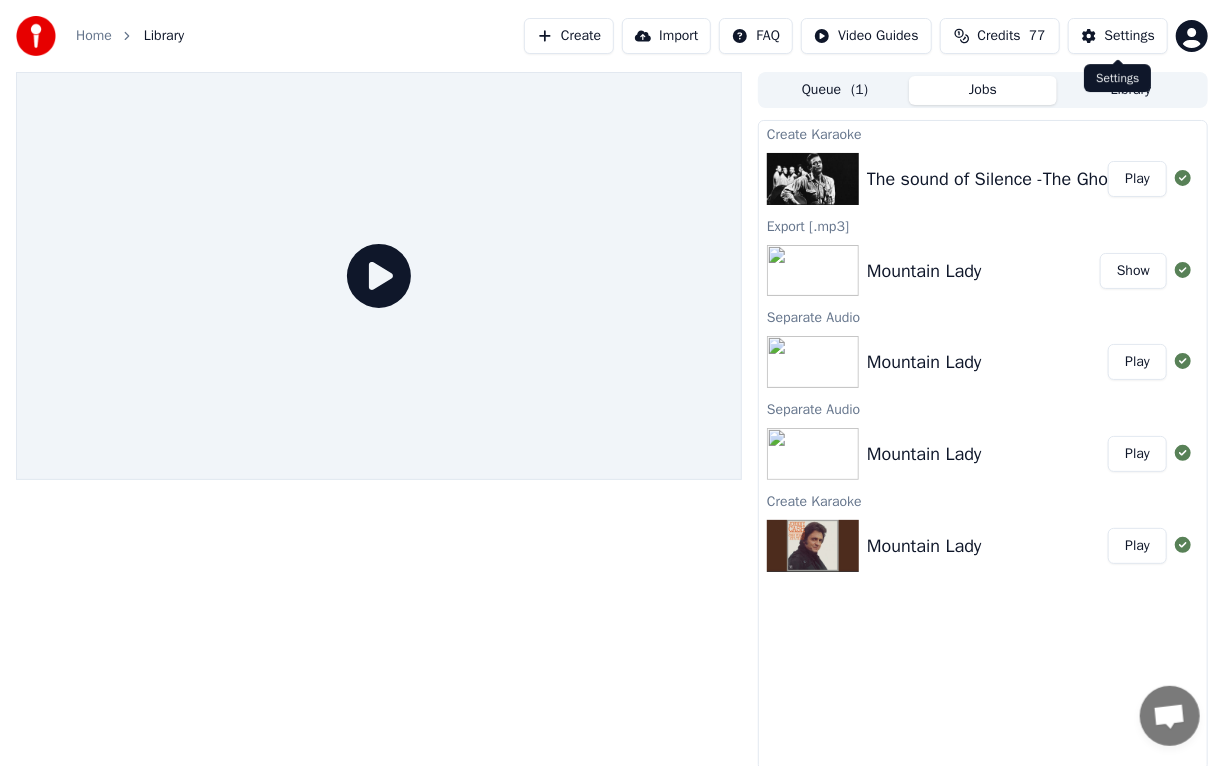 click on "Settings Settings" at bounding box center [1117, 78] 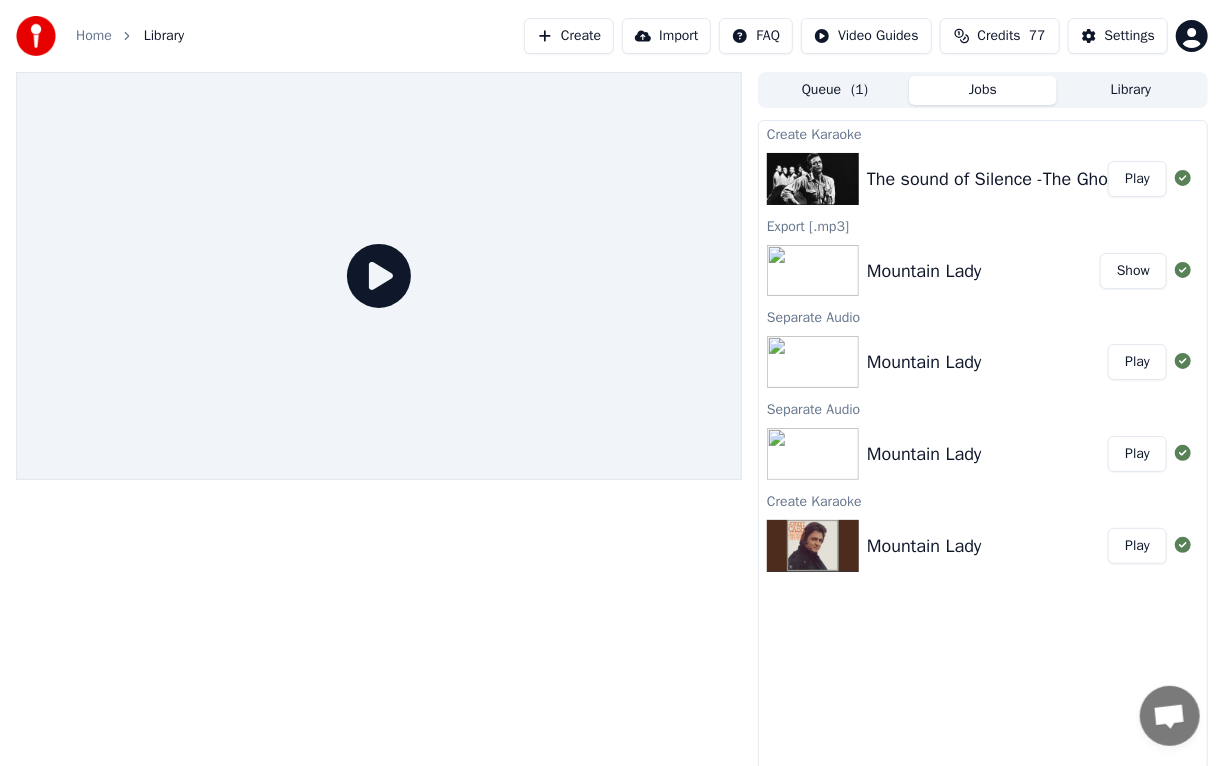 click on "Play" at bounding box center [1137, 179] 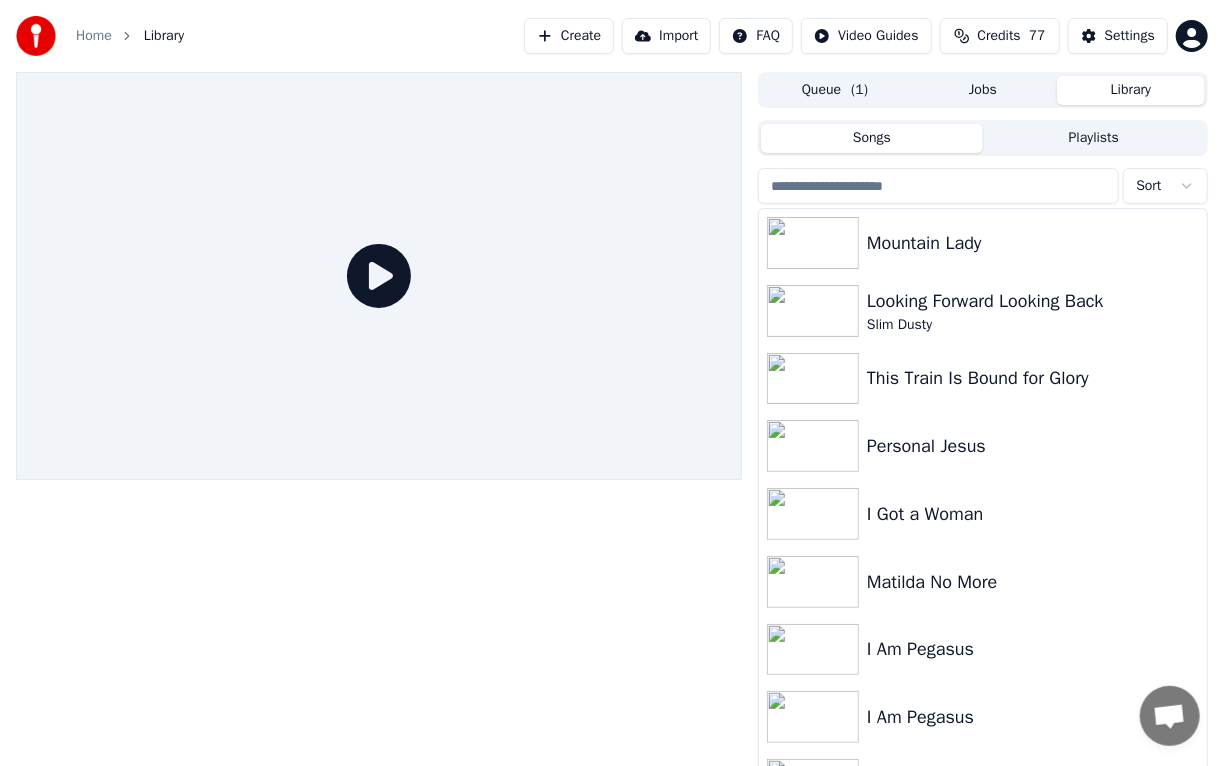 click 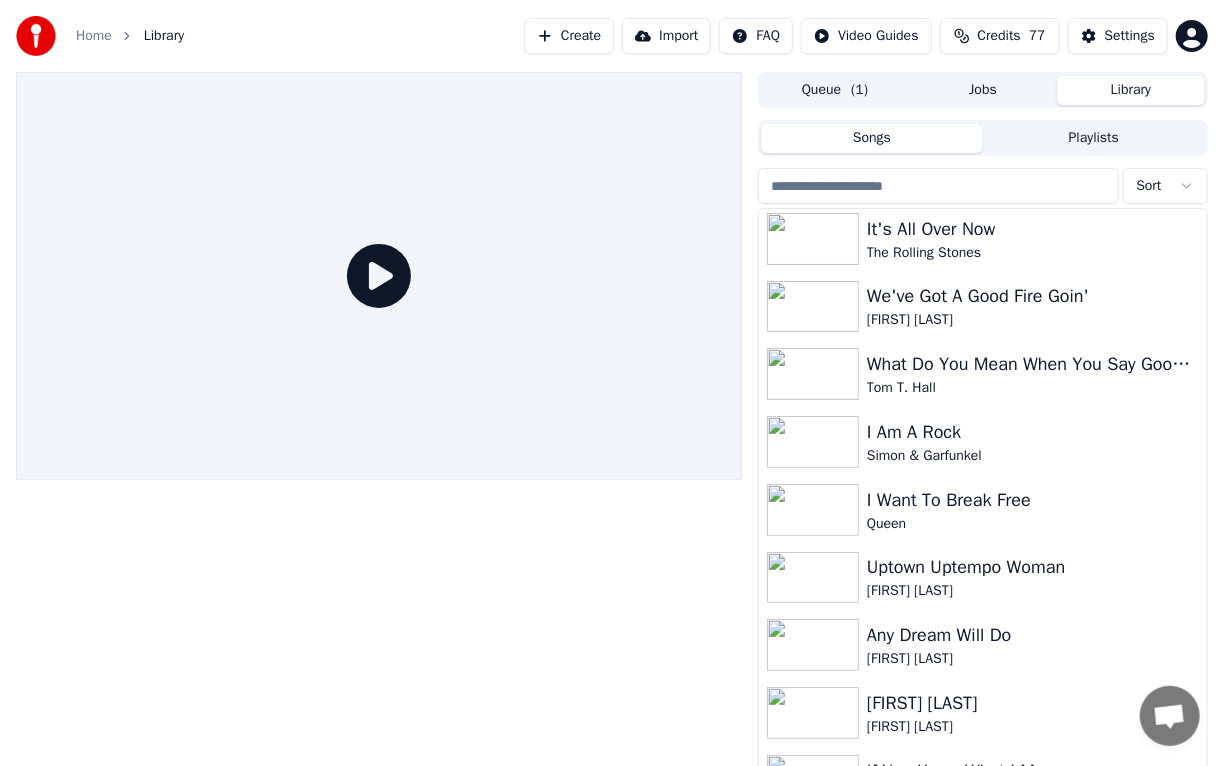 scroll, scrollTop: 1108, scrollLeft: 0, axis: vertical 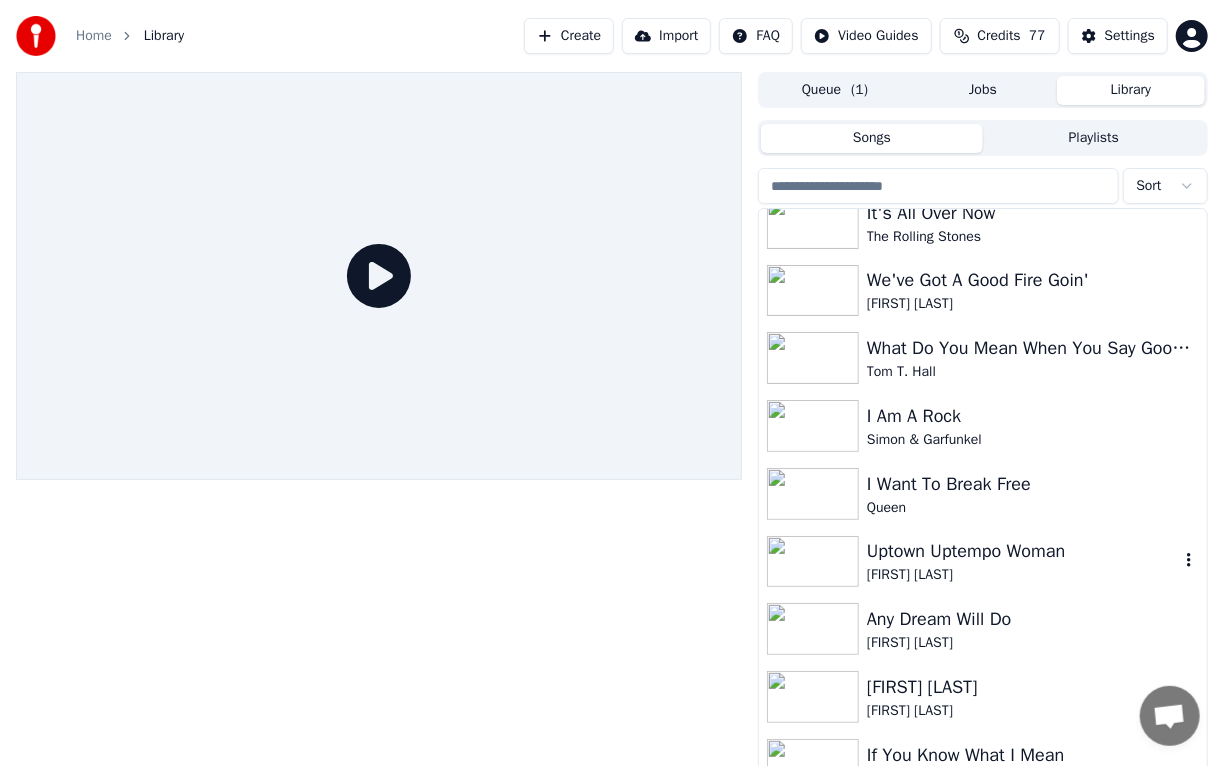 click on "Uptown Uptempo Woman" at bounding box center (1023, 551) 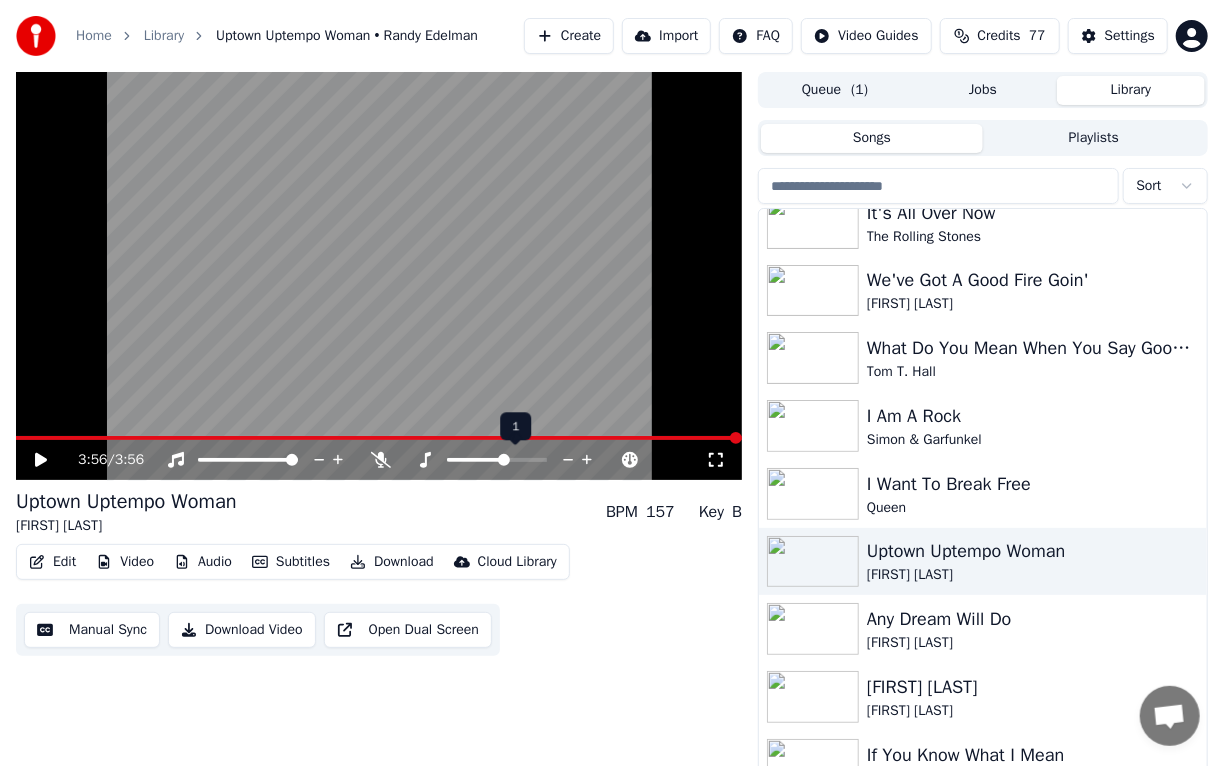 click at bounding box center [497, 460] 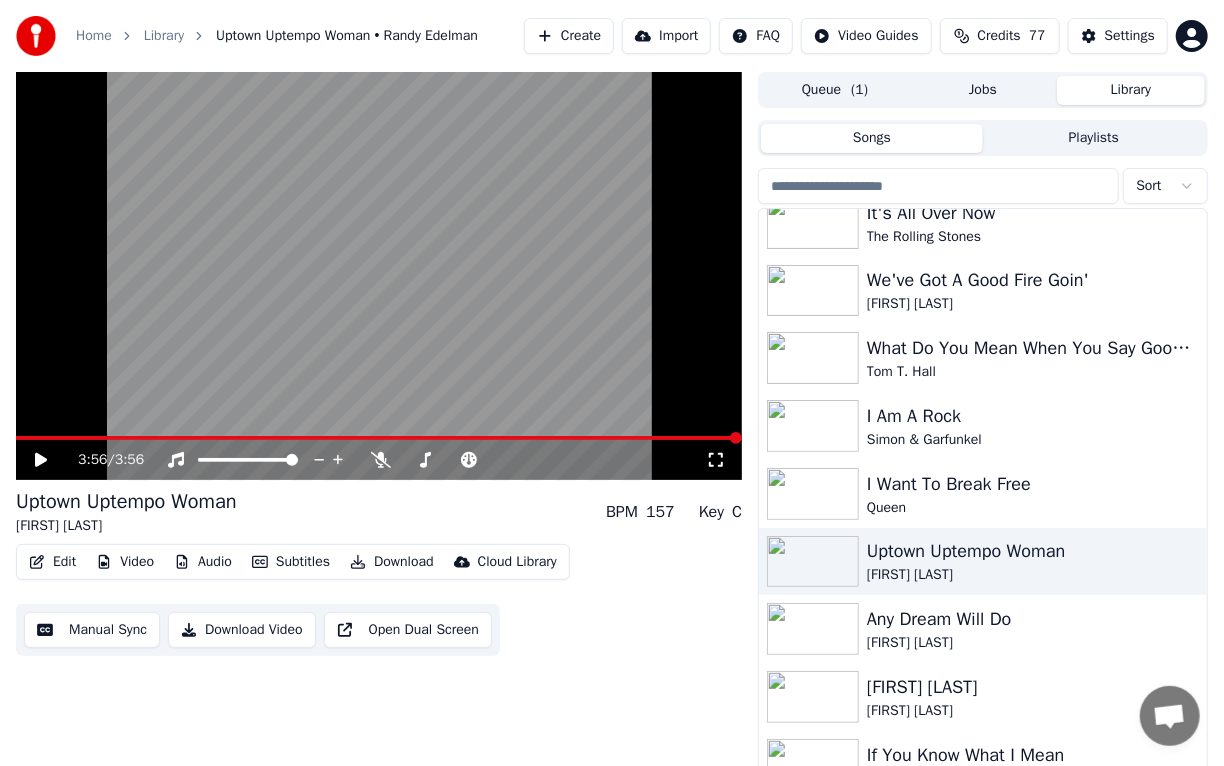 click 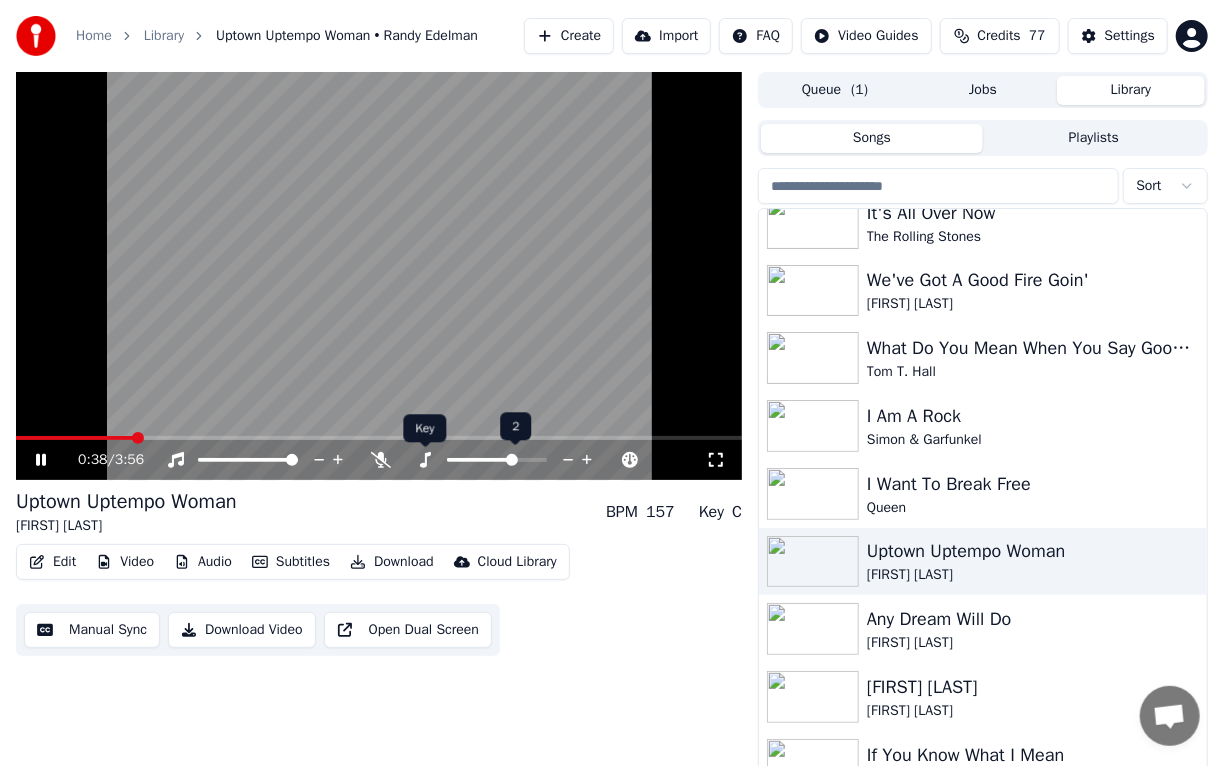 click at bounding box center (425, 447) 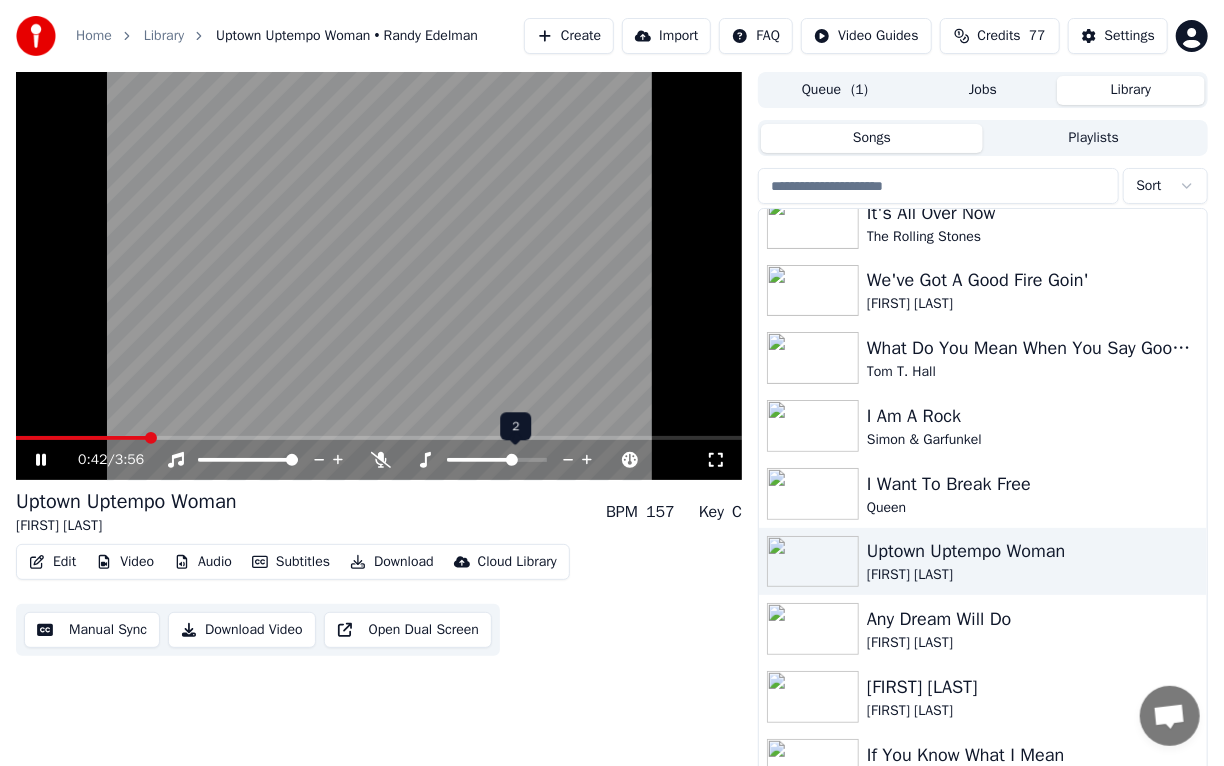 click at bounding box center [497, 460] 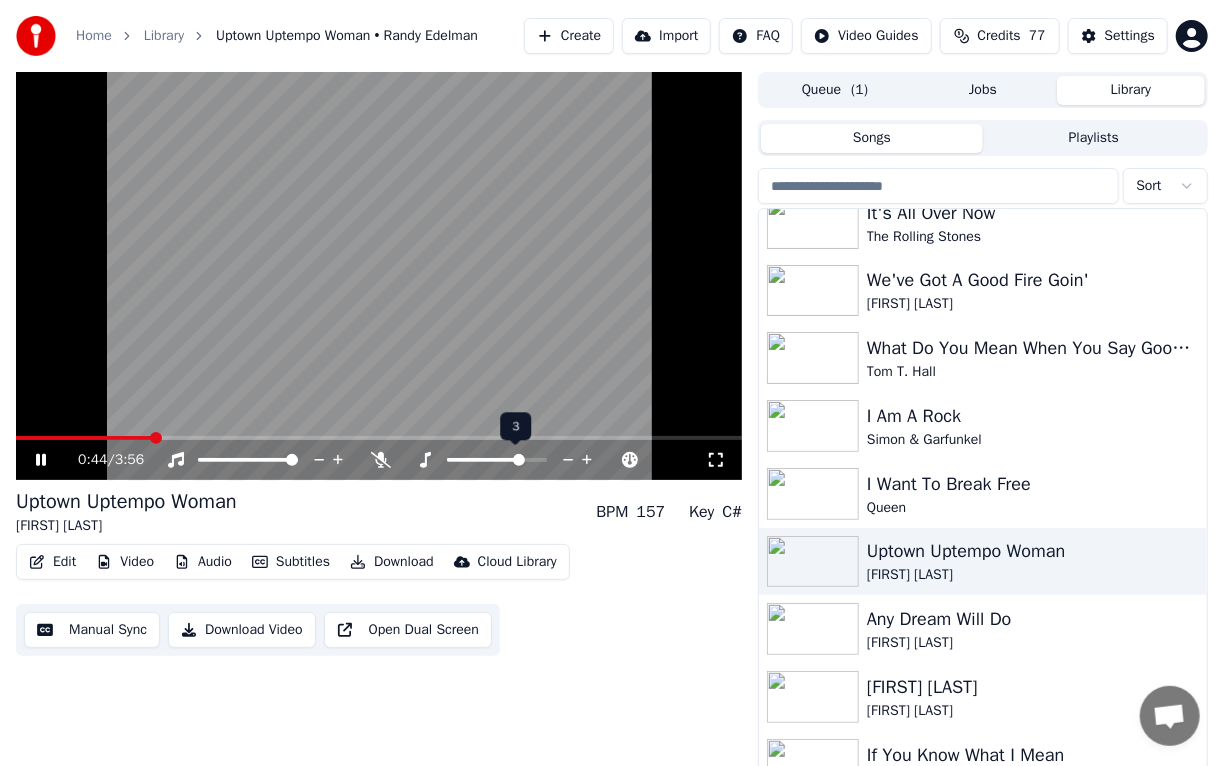 click at bounding box center (497, 460) 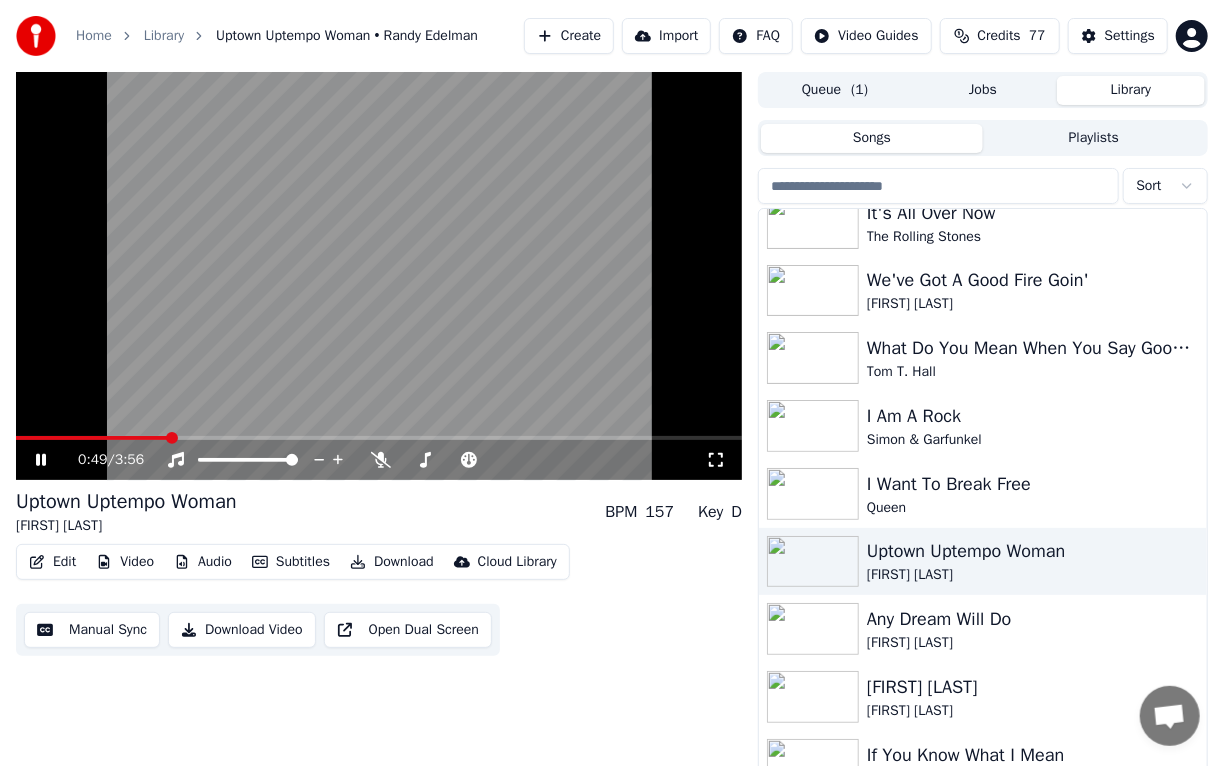 click at bounding box center [92, 438] 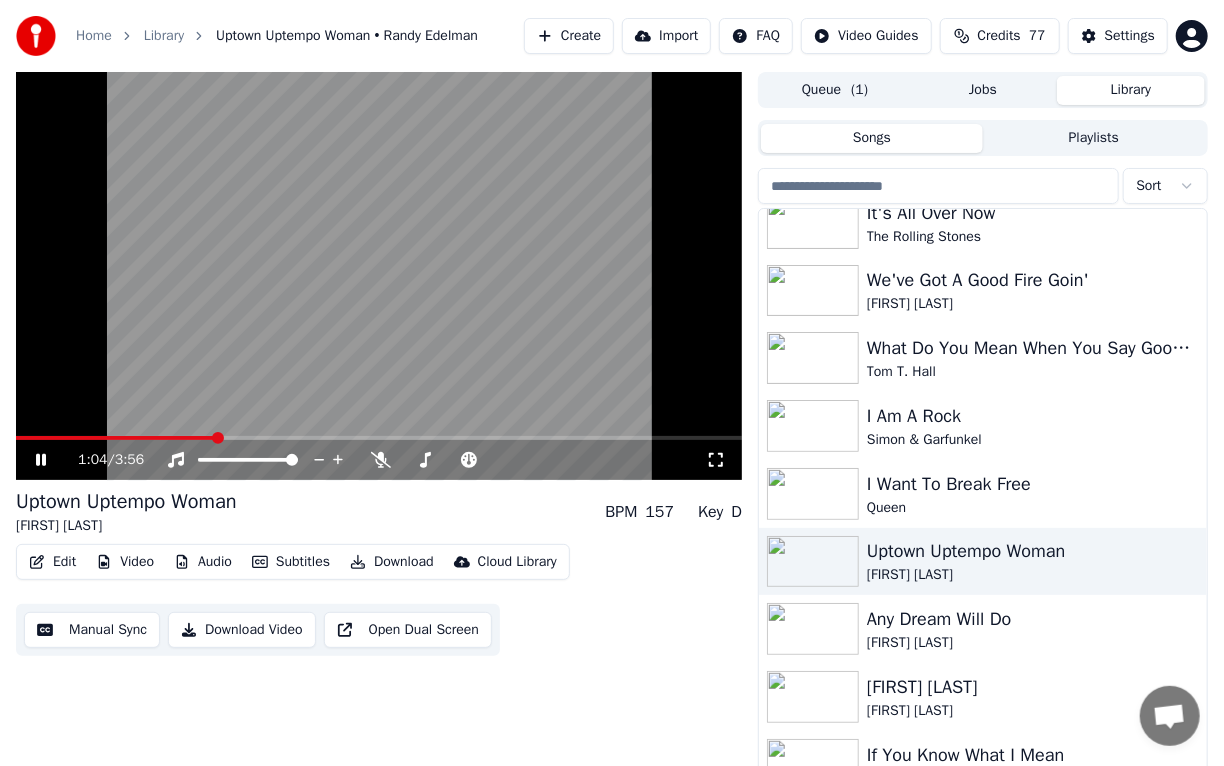 click 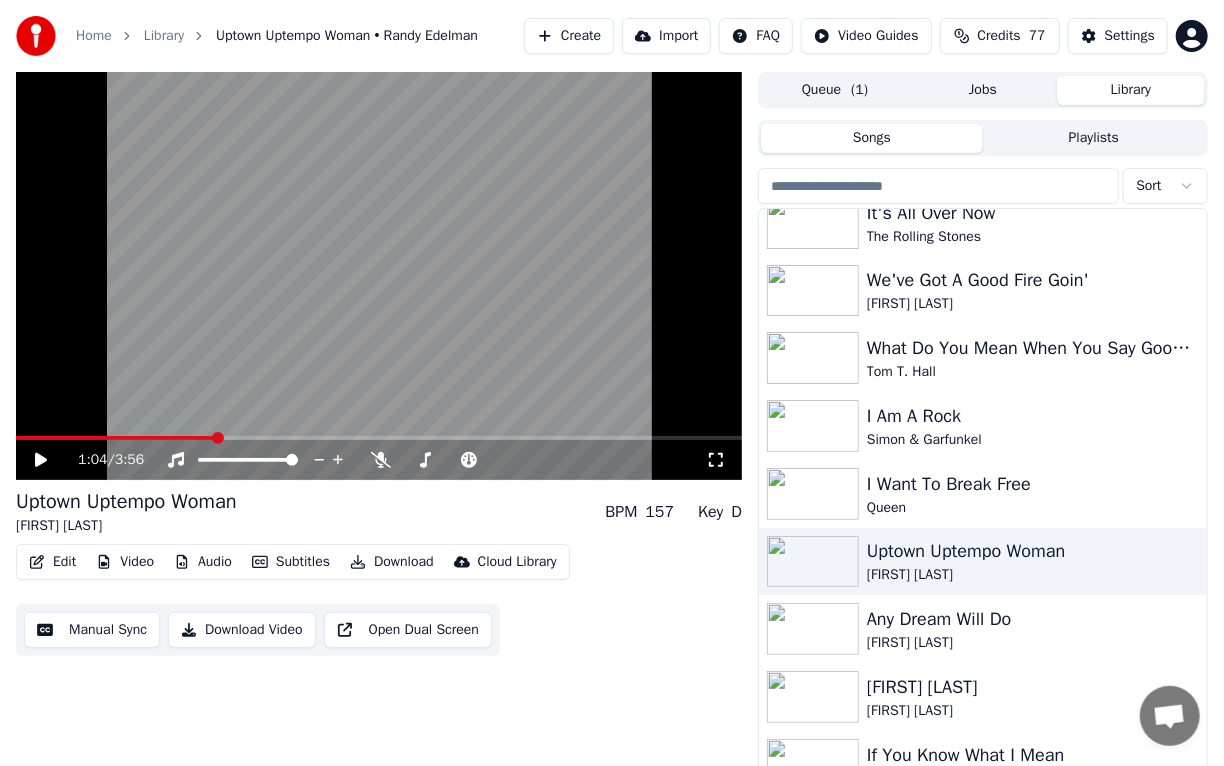 click 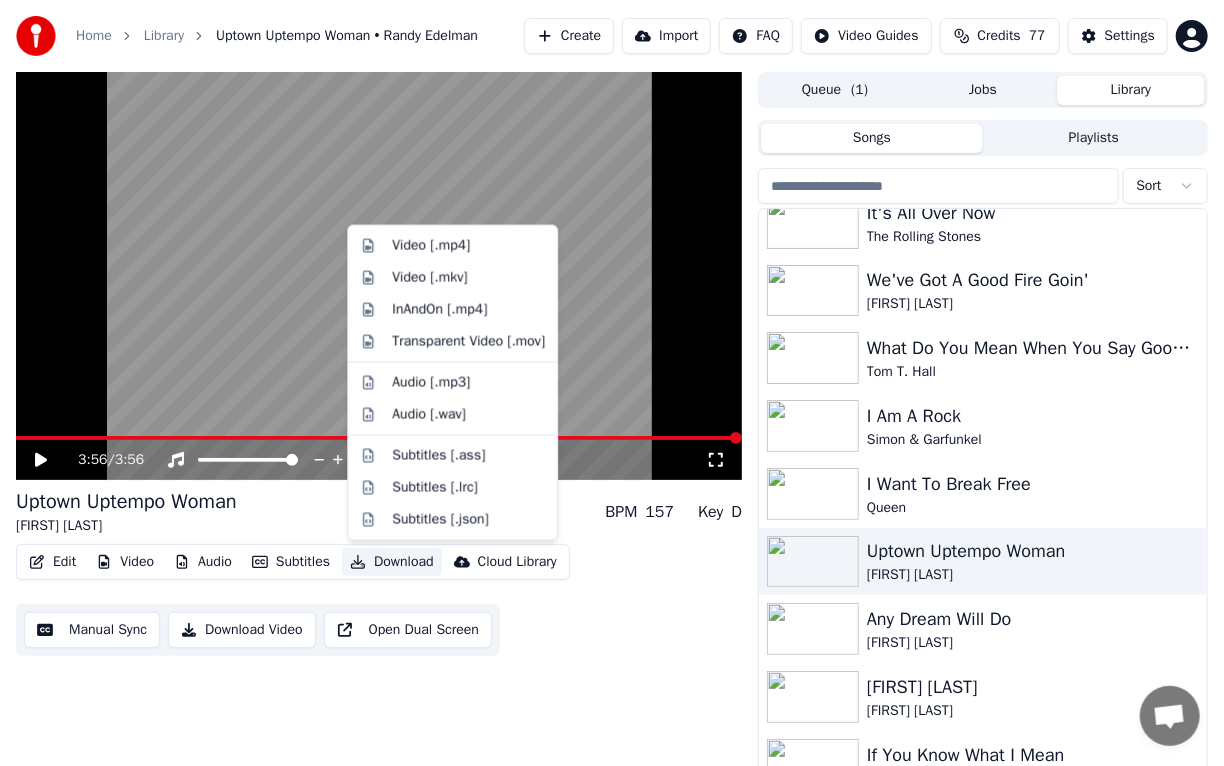 click on "Download" at bounding box center (392, 562) 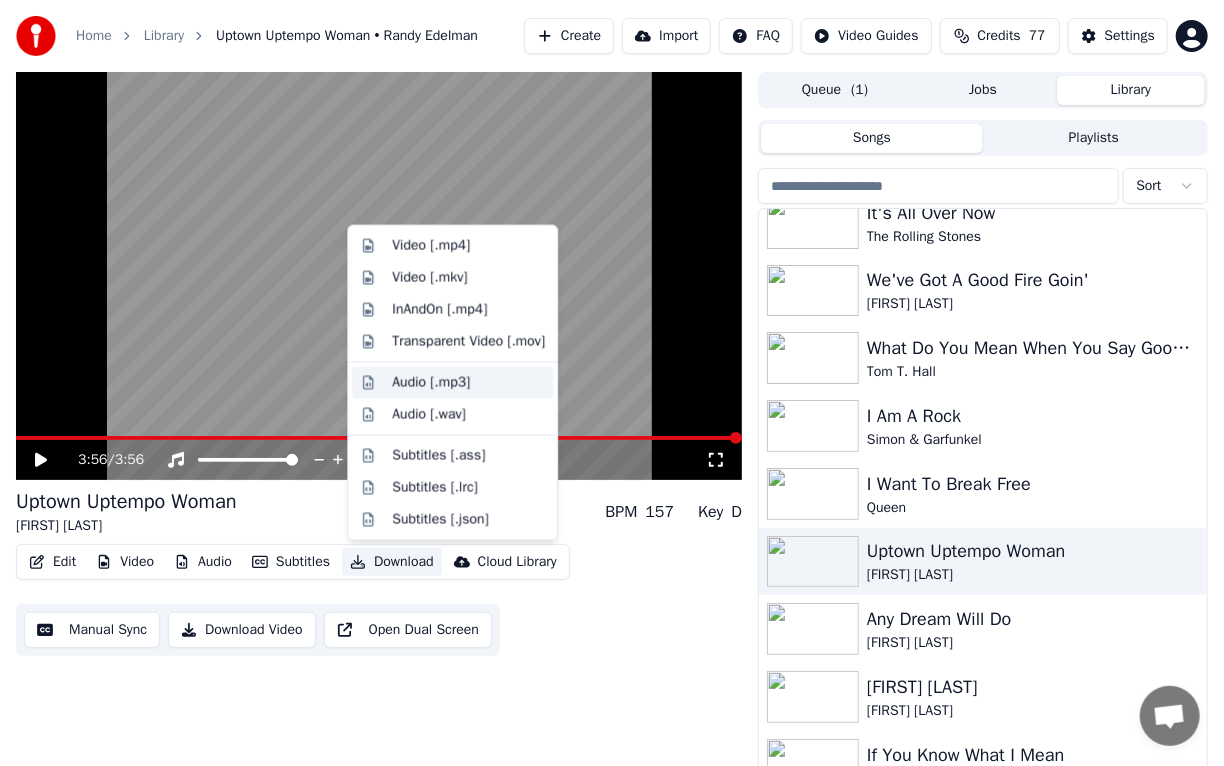 click on "Audio [.mp3]" at bounding box center (431, 383) 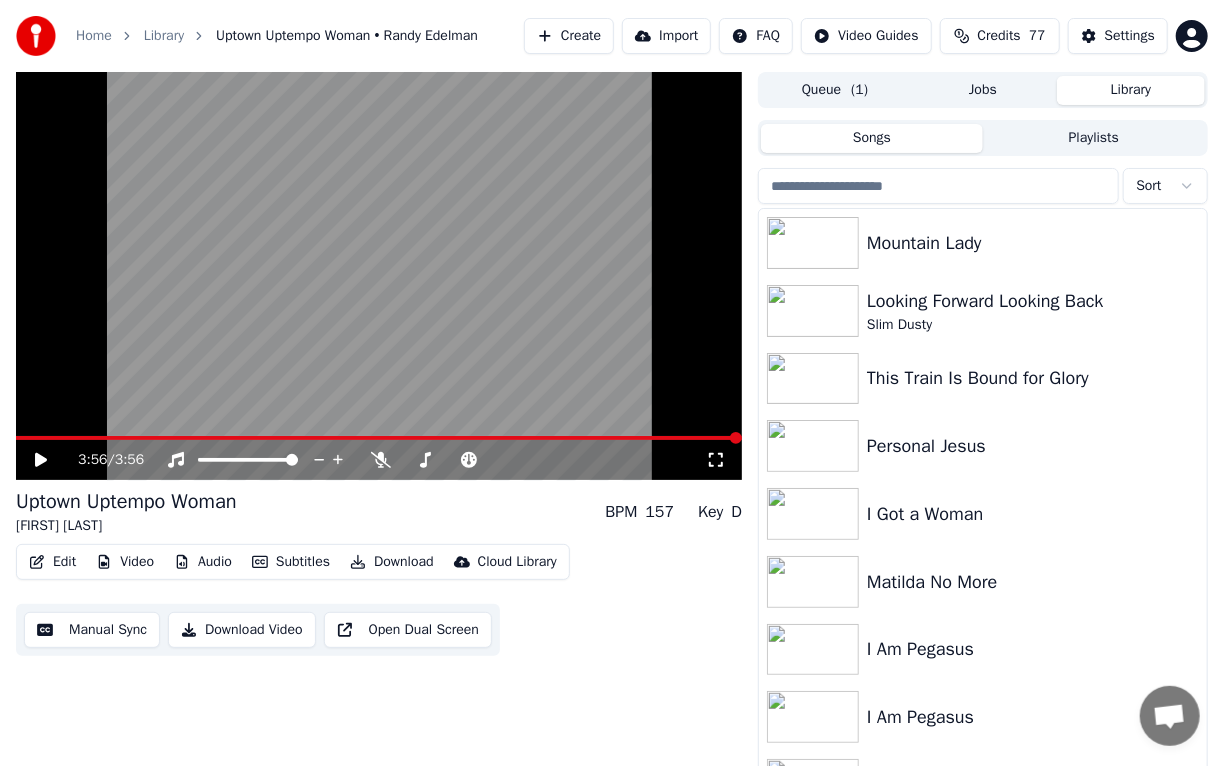 click on "Library" at bounding box center [1131, 90] 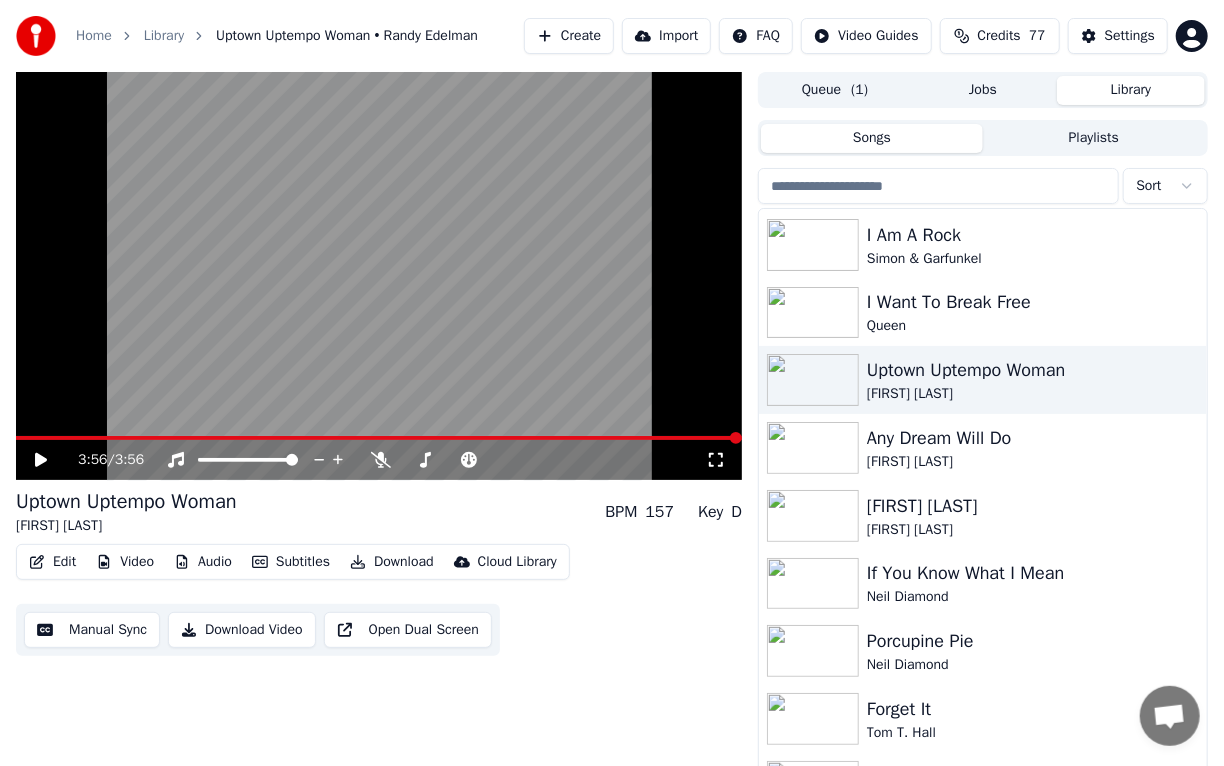 scroll, scrollTop: 1368, scrollLeft: 0, axis: vertical 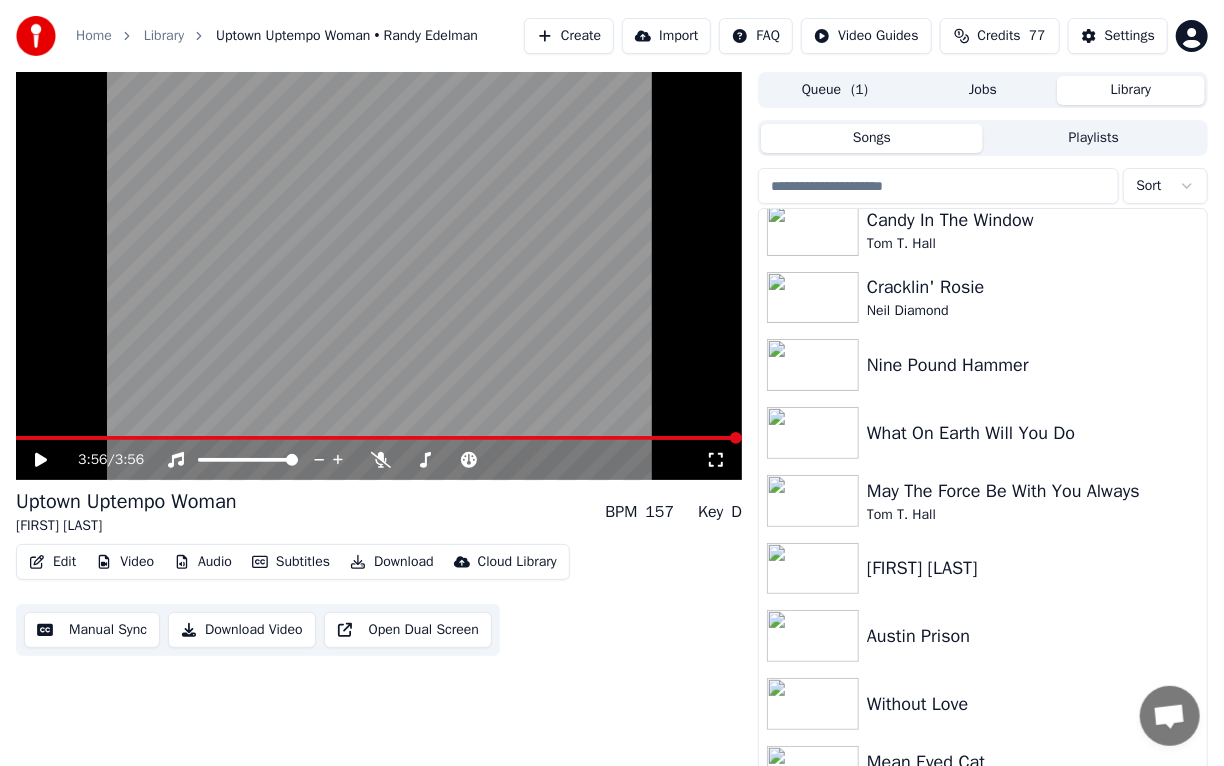 drag, startPoint x: 1207, startPoint y: 486, endPoint x: 1208, endPoint y: 535, distance: 49.010204 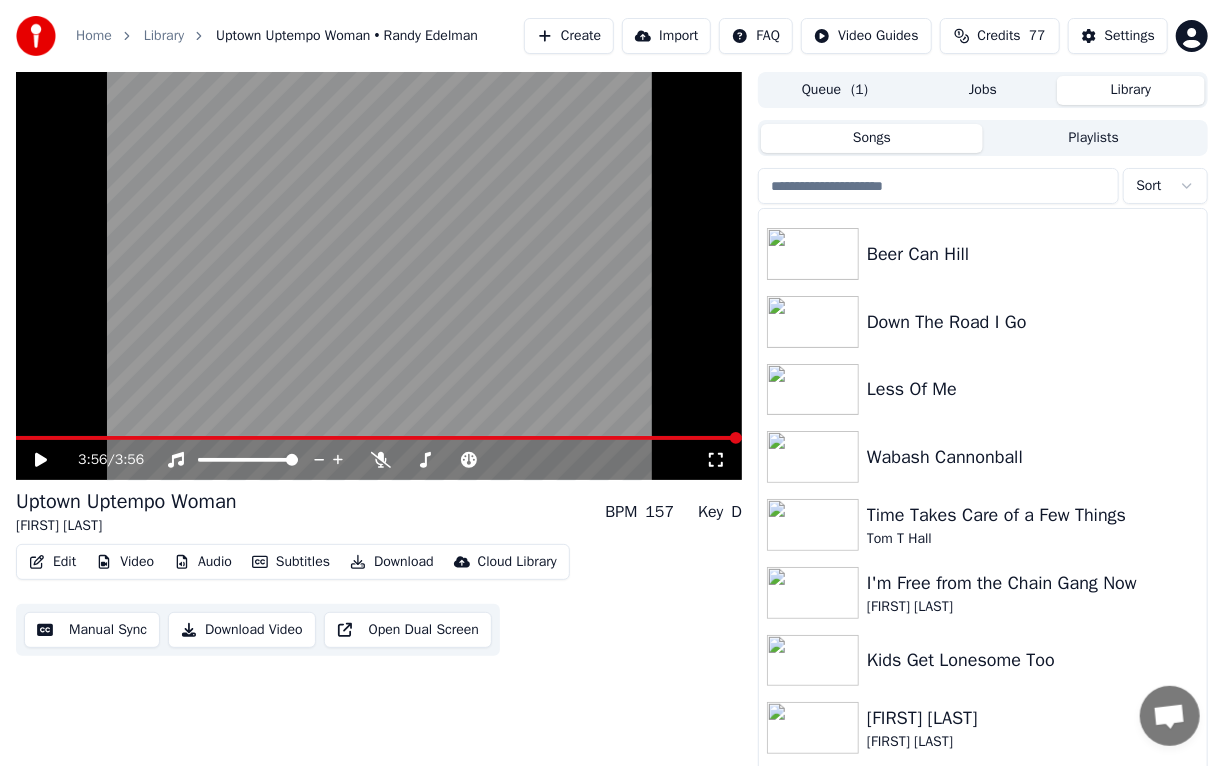 scroll, scrollTop: 3215, scrollLeft: 0, axis: vertical 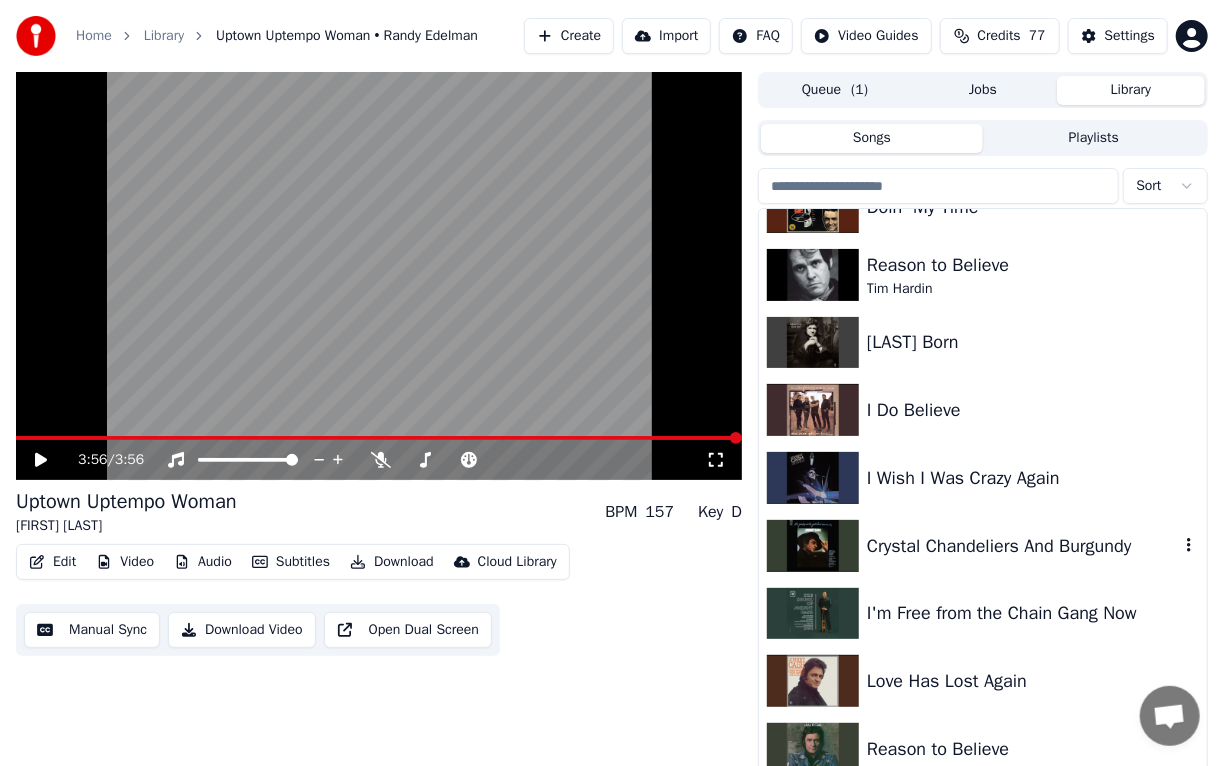 click on "Crystal Chandeliers And Burgundy" at bounding box center [1023, 546] 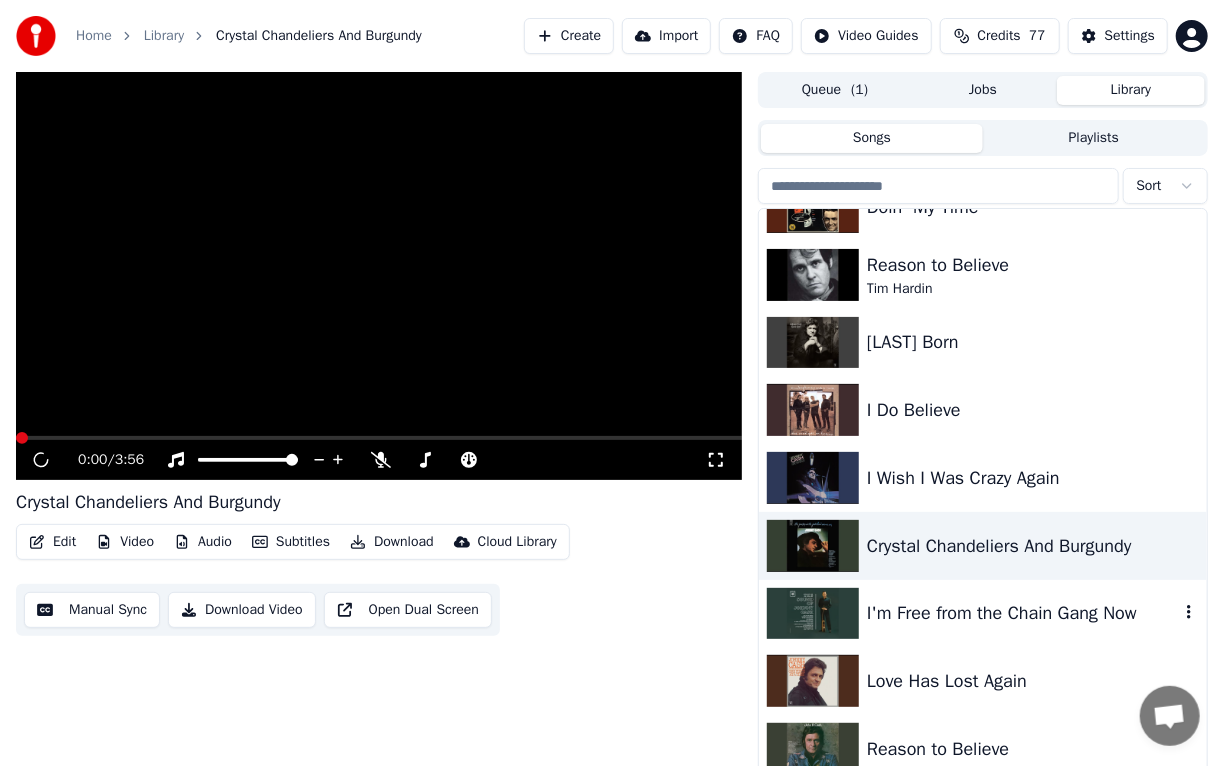 click on "I'm Free from the Chain Gang Now" at bounding box center (1023, 613) 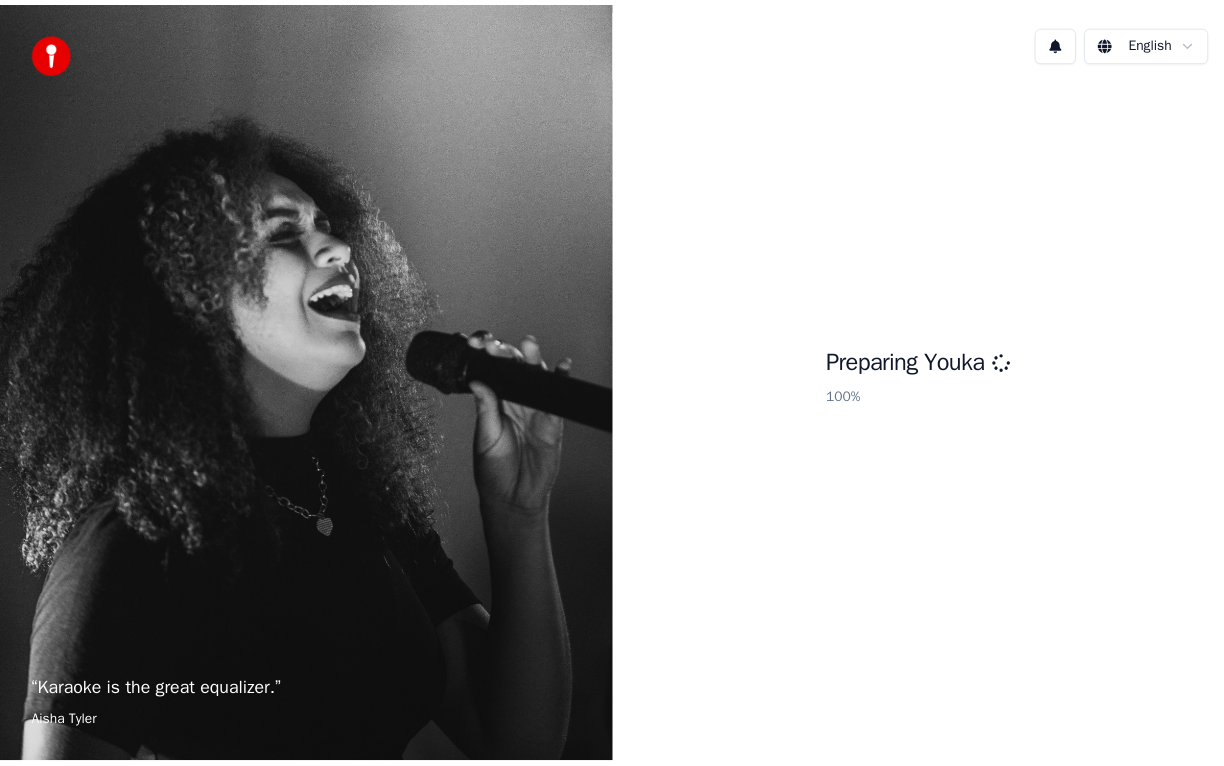 scroll, scrollTop: 0, scrollLeft: 0, axis: both 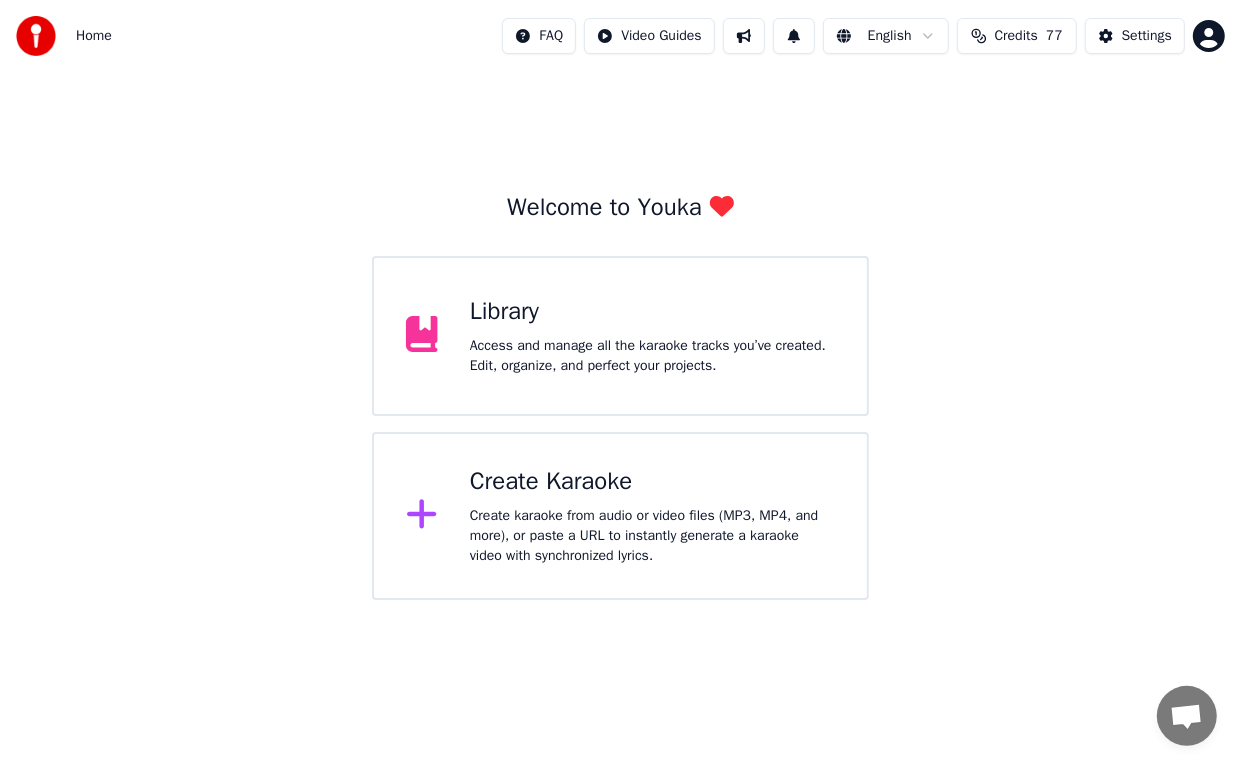 click on "Library" at bounding box center (652, 312) 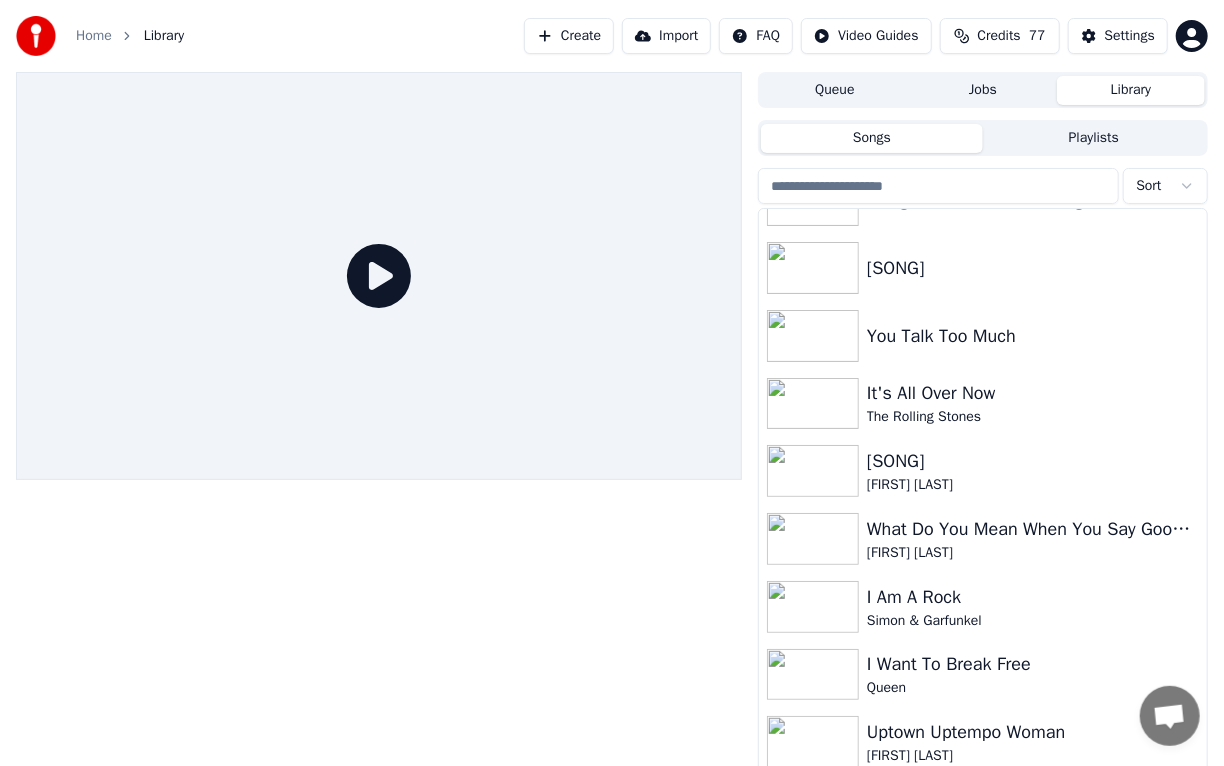 scroll, scrollTop: 1035, scrollLeft: 0, axis: vertical 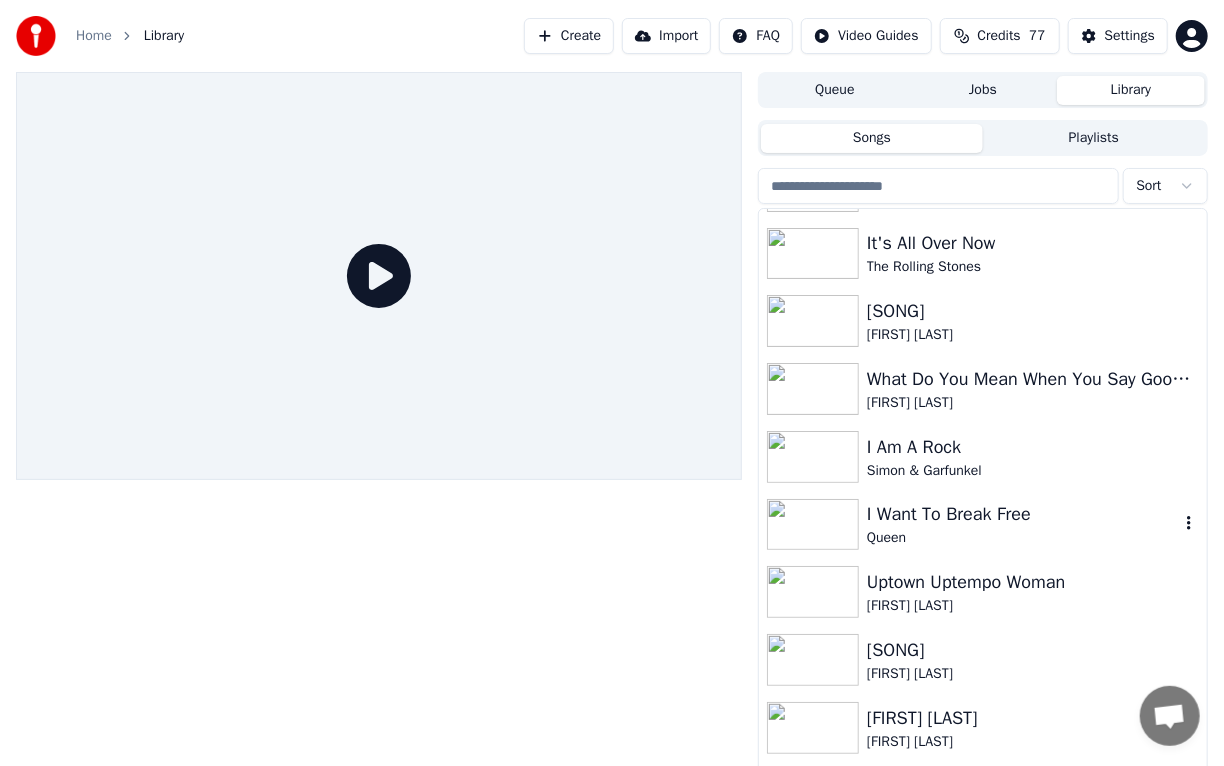 click at bounding box center (813, 525) 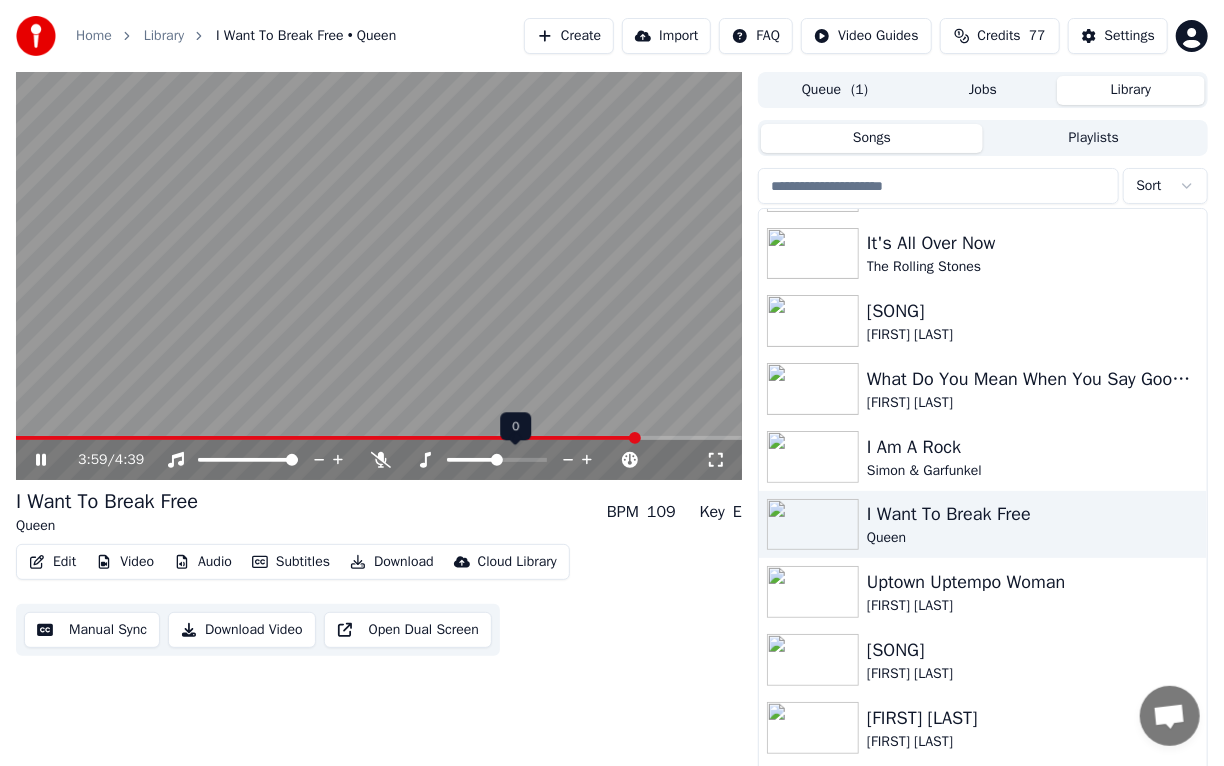 click at bounding box center (515, 460) 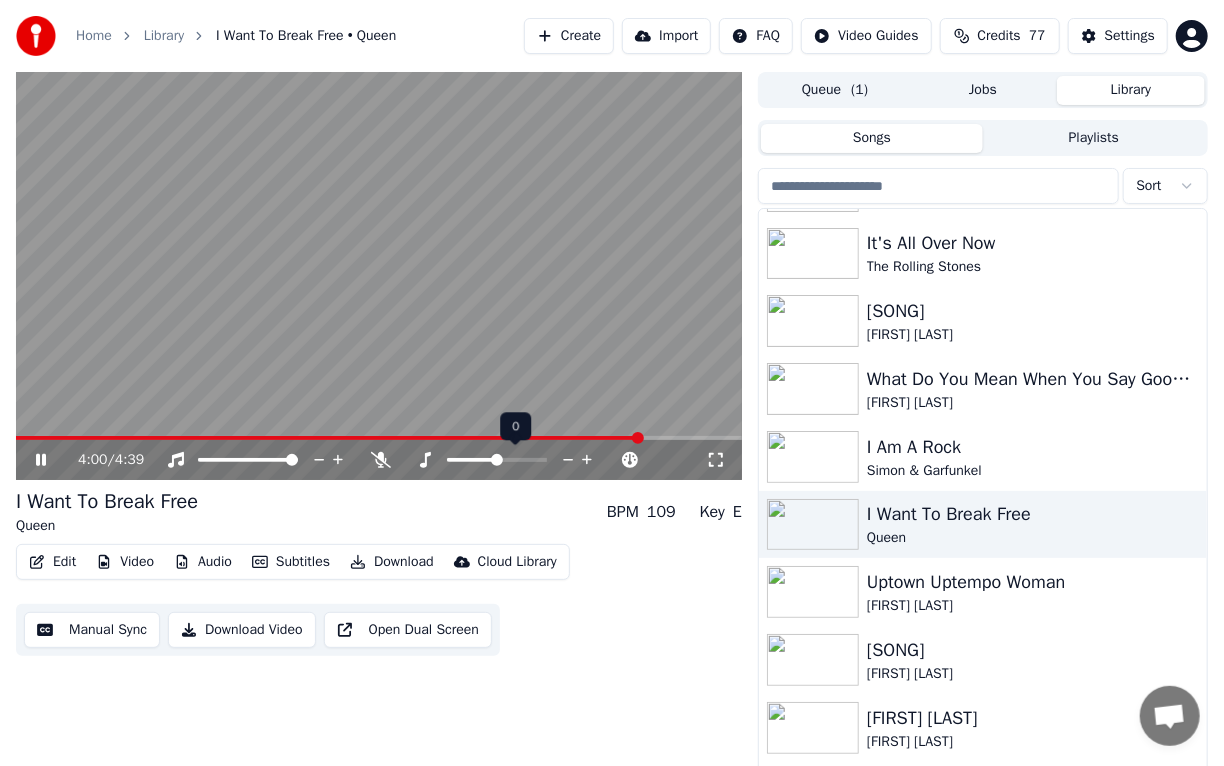 click at bounding box center [515, 460] 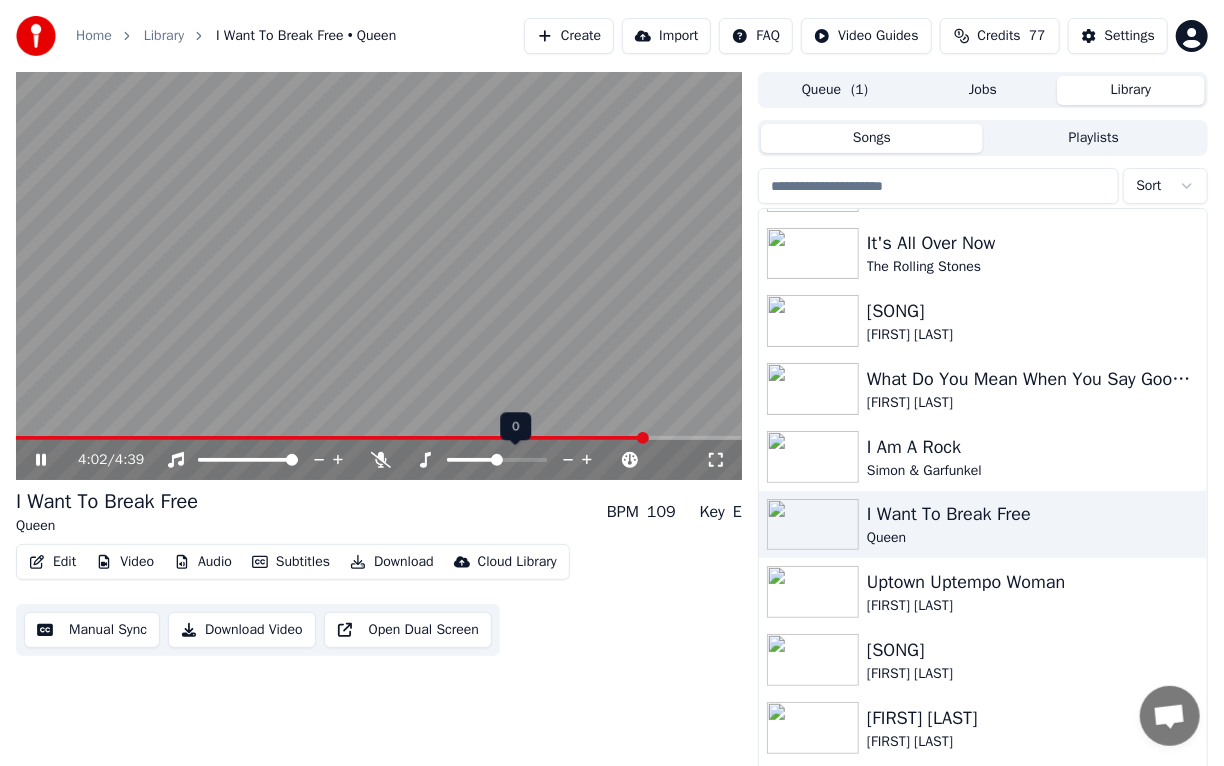 click at bounding box center [515, 460] 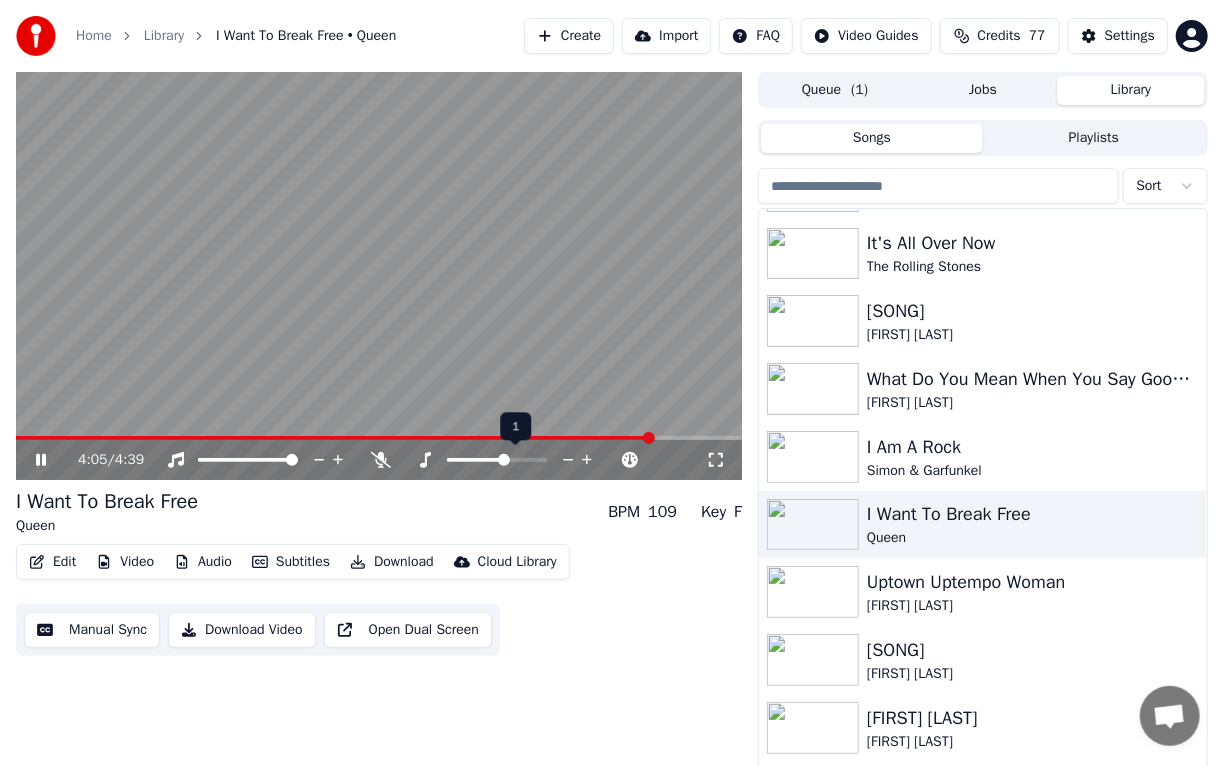 click at bounding box center (504, 460) 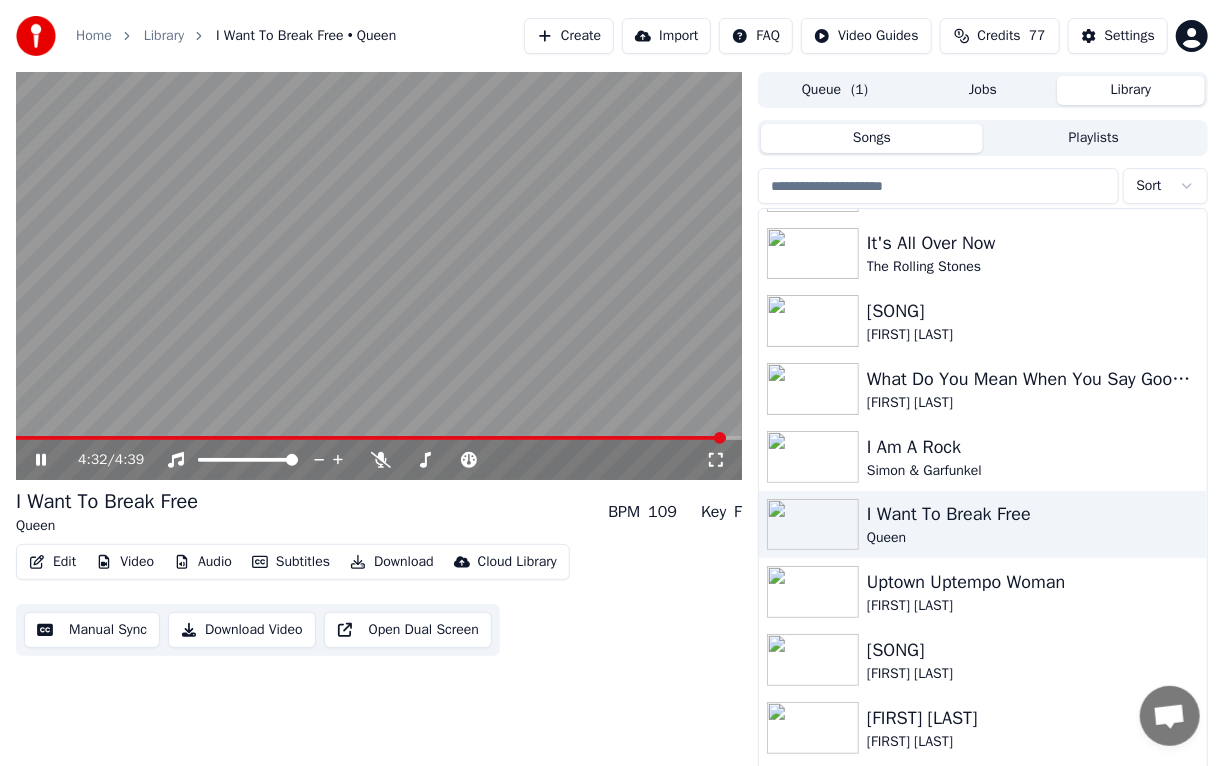click 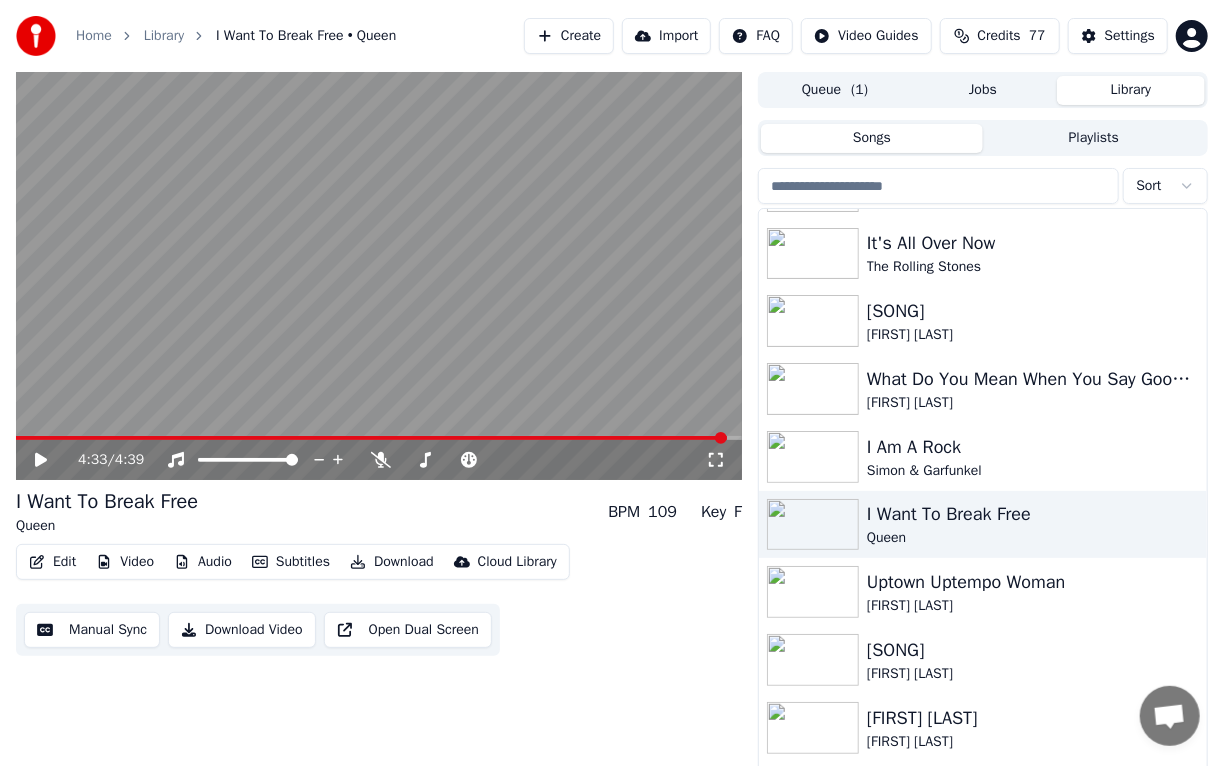 click at bounding box center (379, 276) 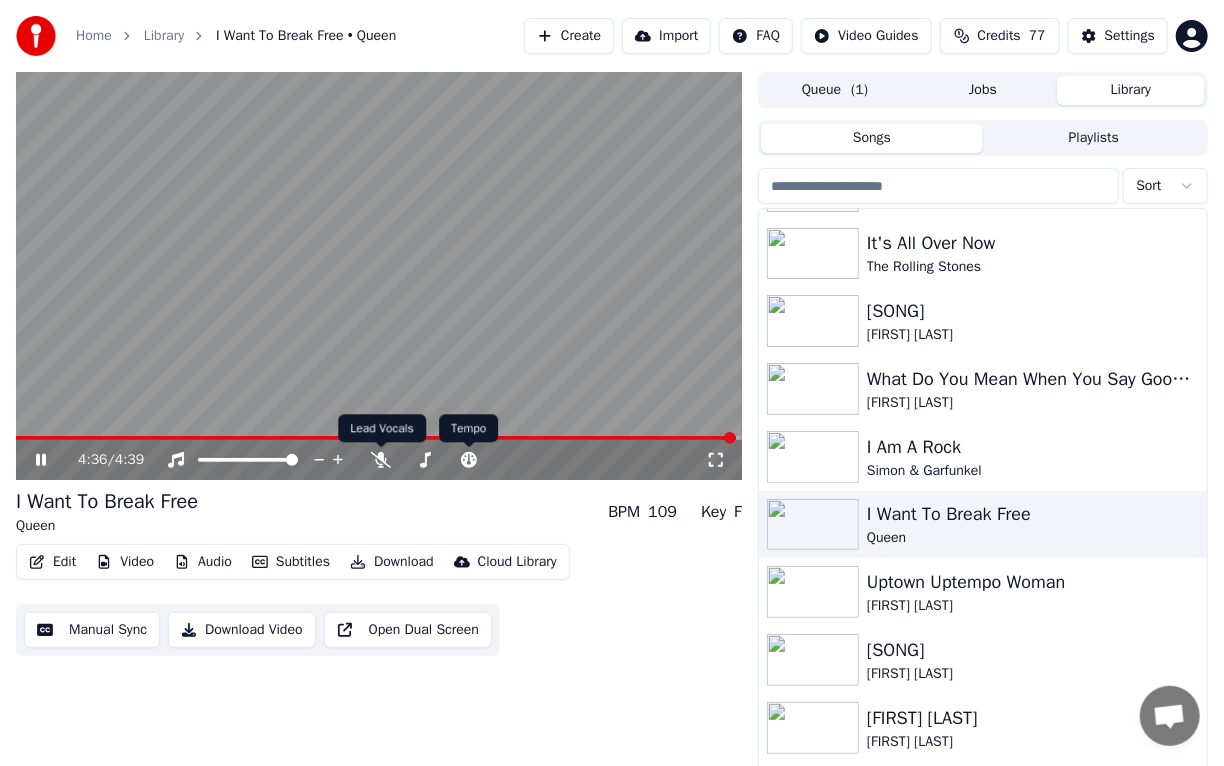 drag, startPoint x: 350, startPoint y: 453, endPoint x: 127, endPoint y: 442, distance: 223.27113 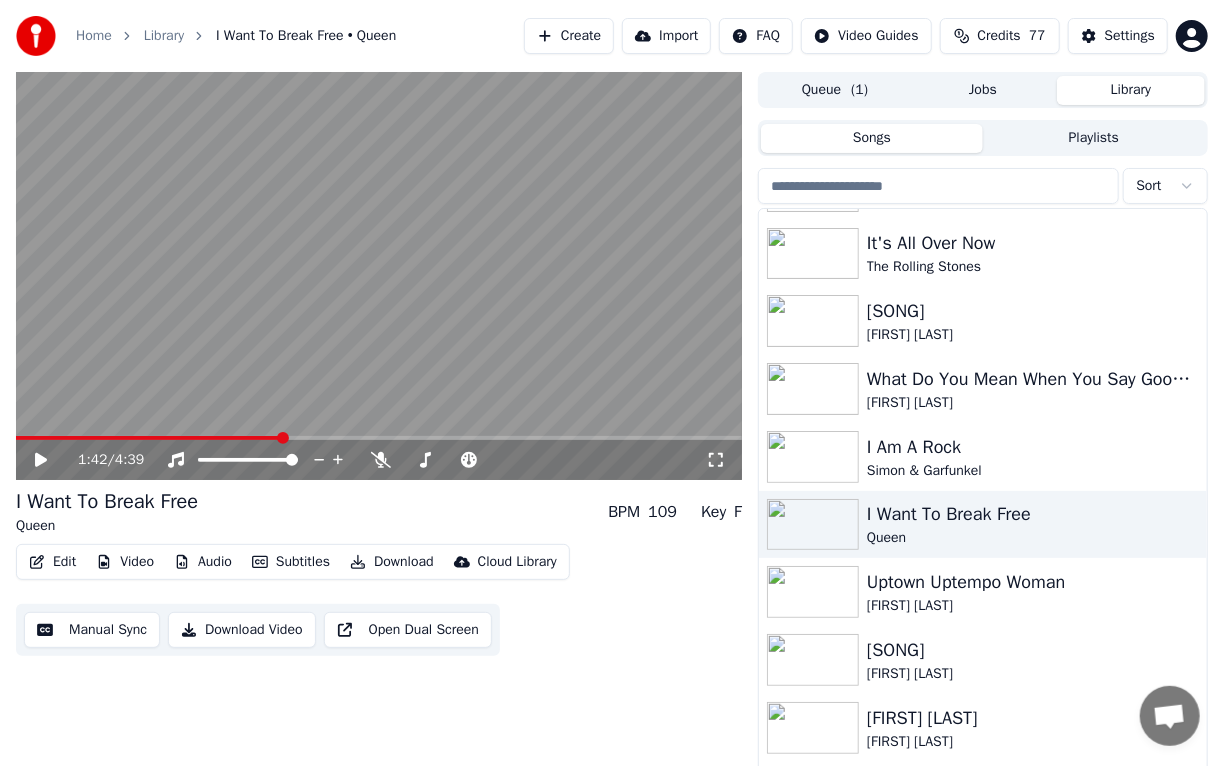 click at bounding box center (283, 438) 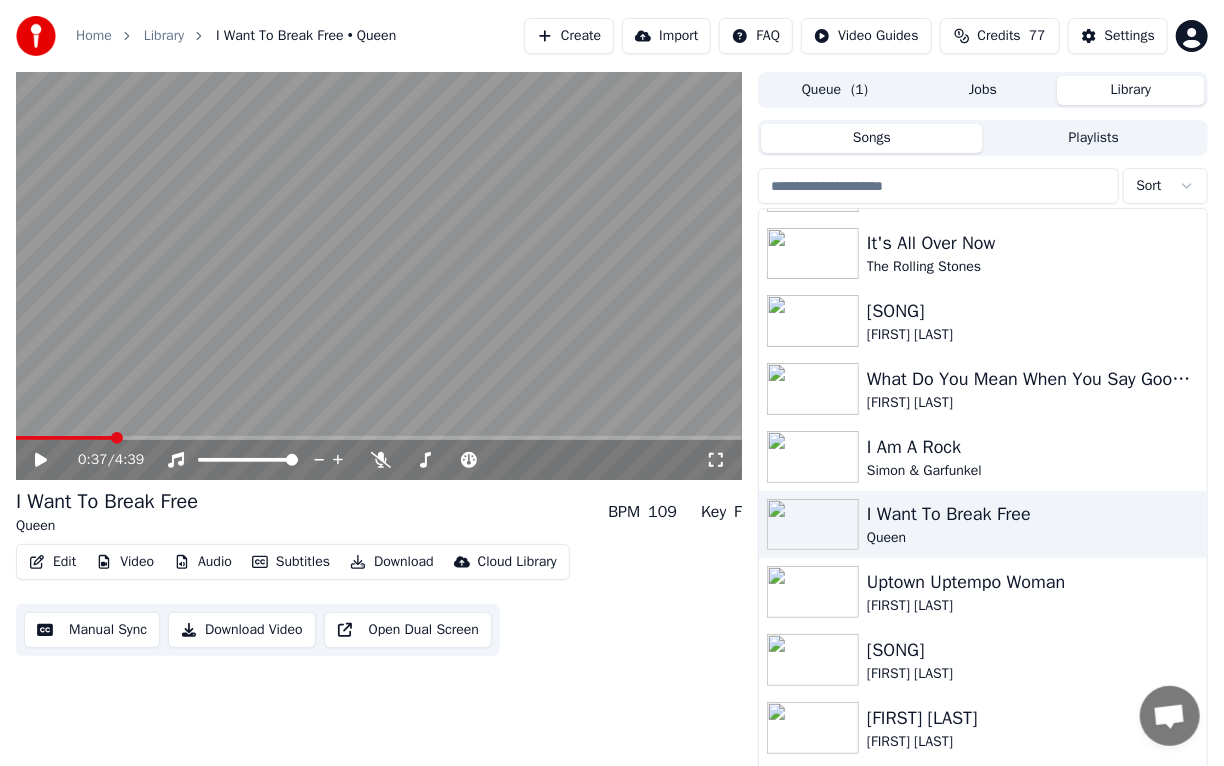 click at bounding box center (117, 438) 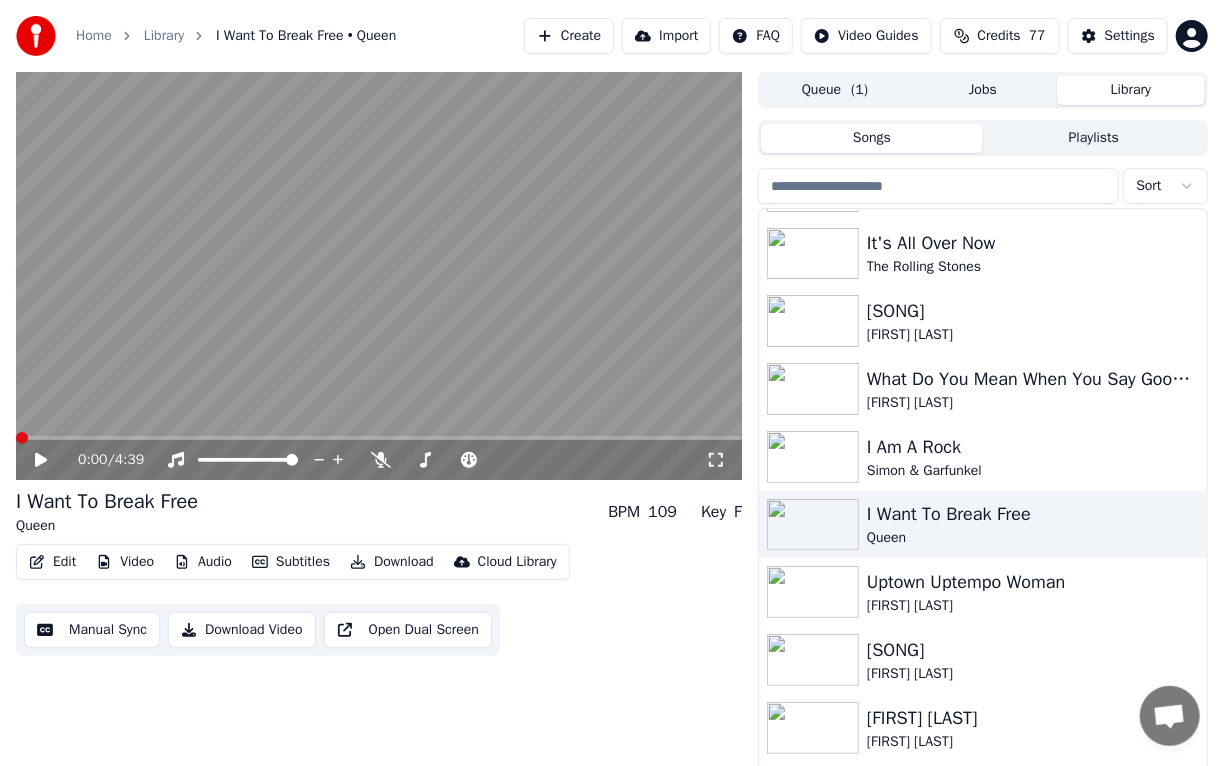 click 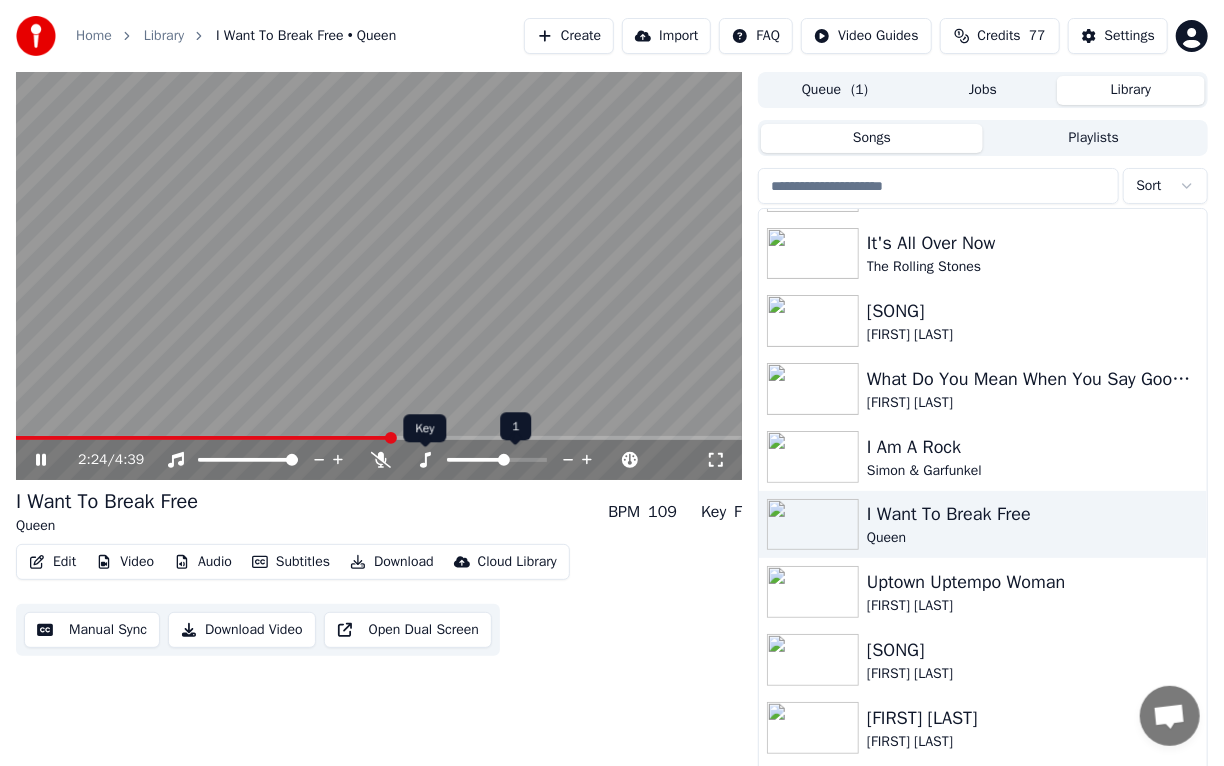 click 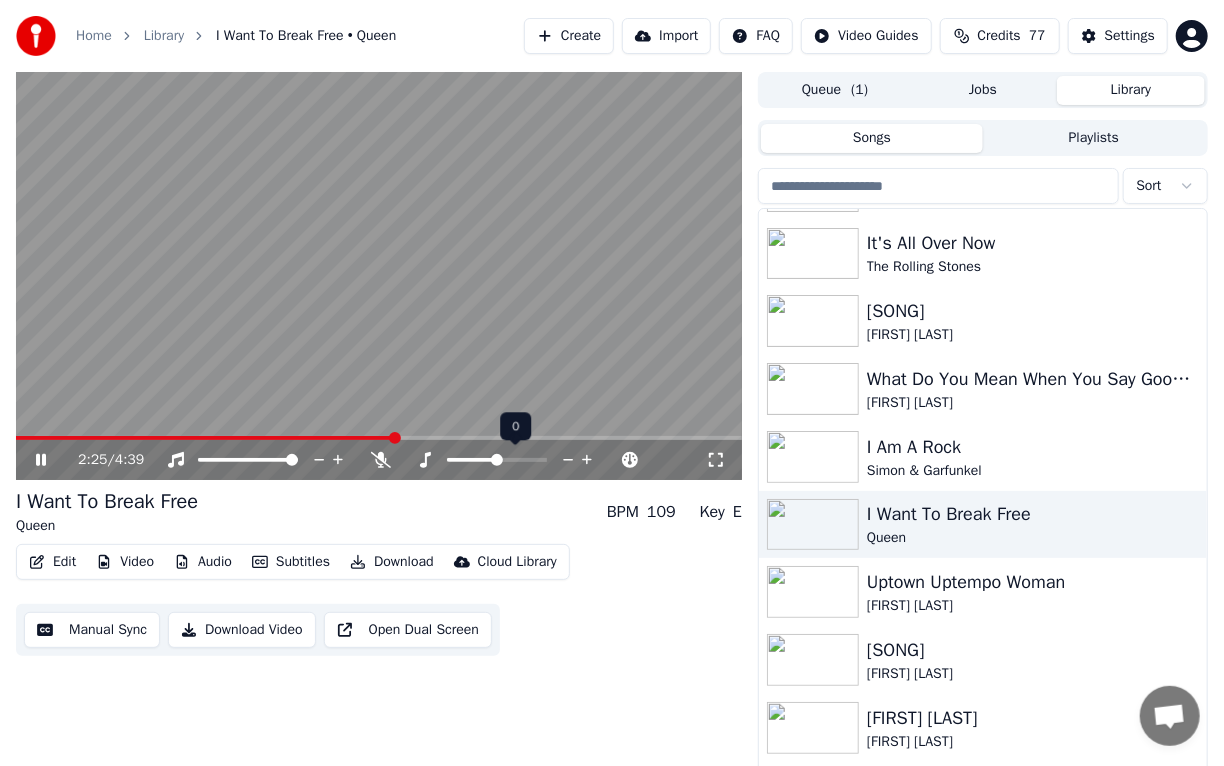 click at bounding box center (515, 460) 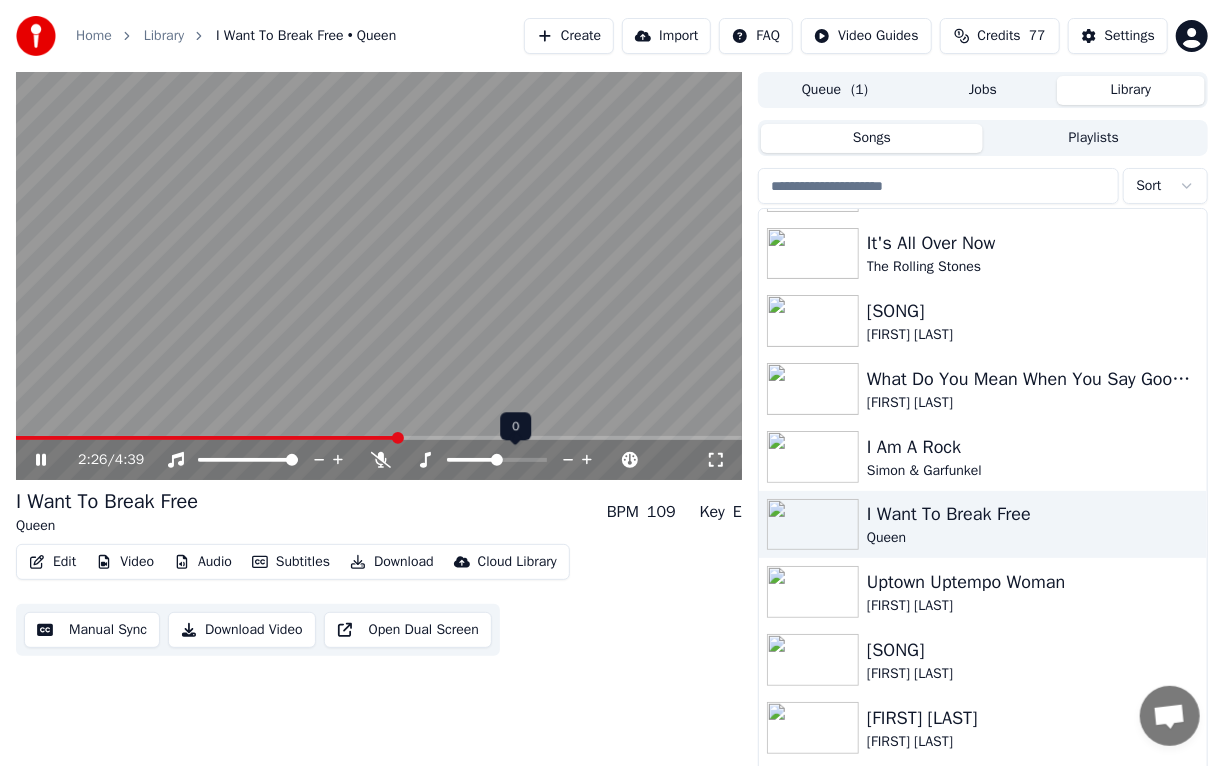 click at bounding box center [515, 460] 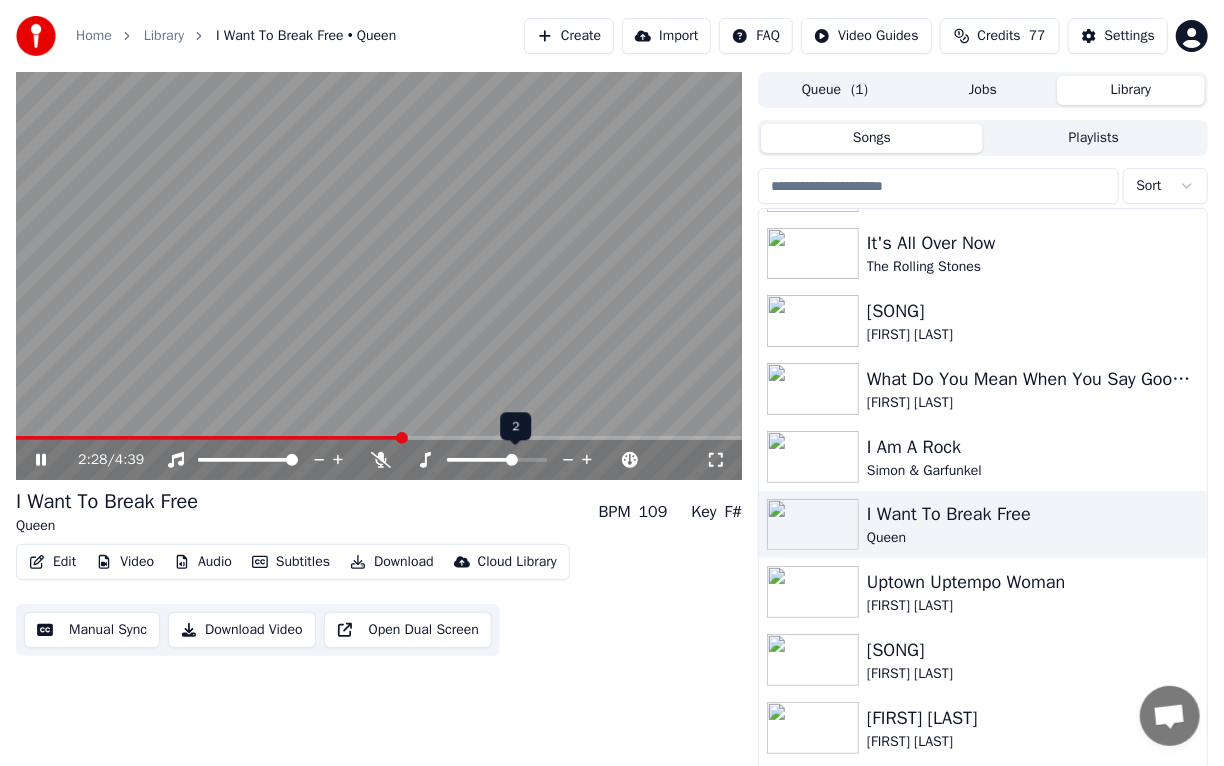 click at bounding box center [497, 460] 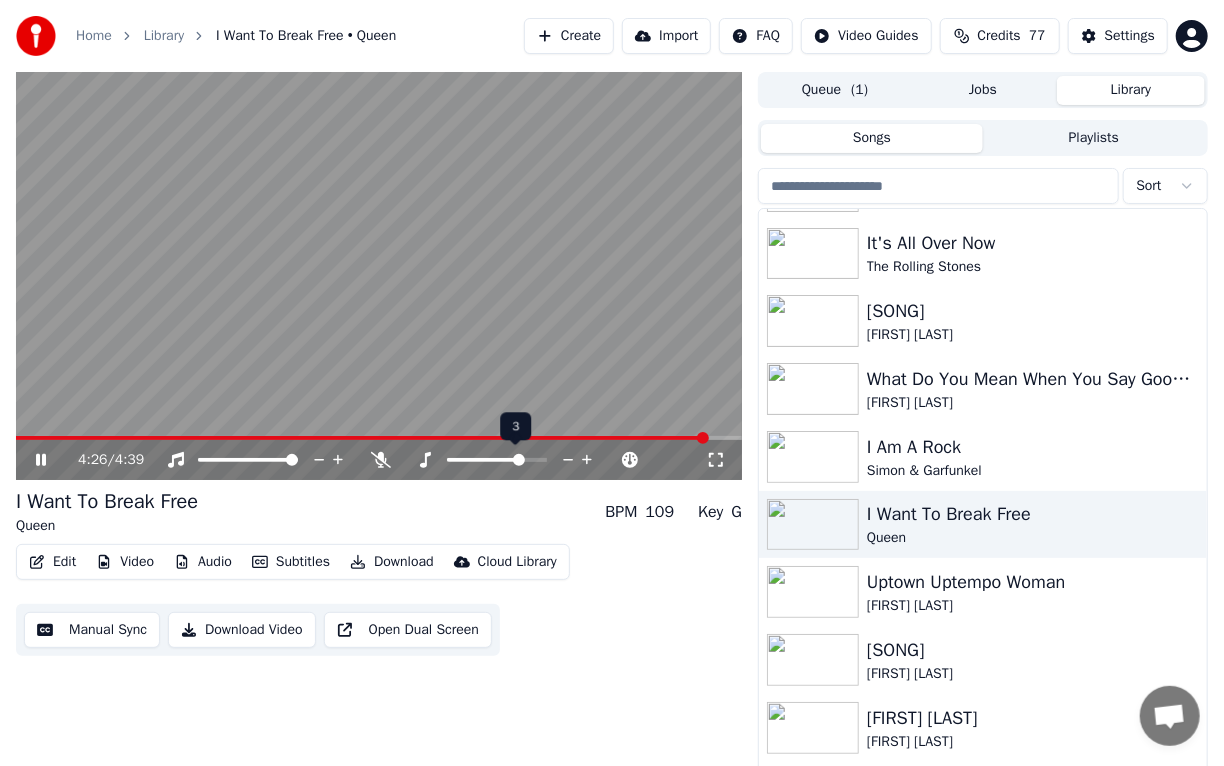 click at bounding box center (497, 460) 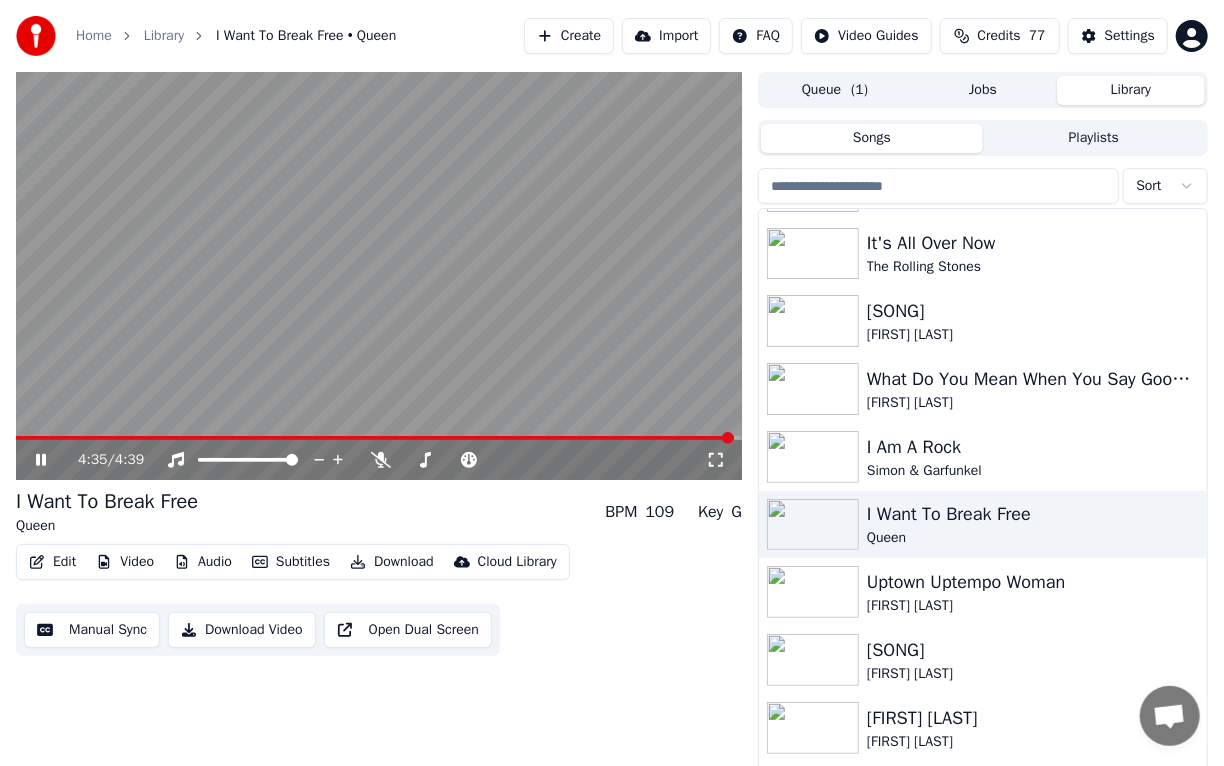 click 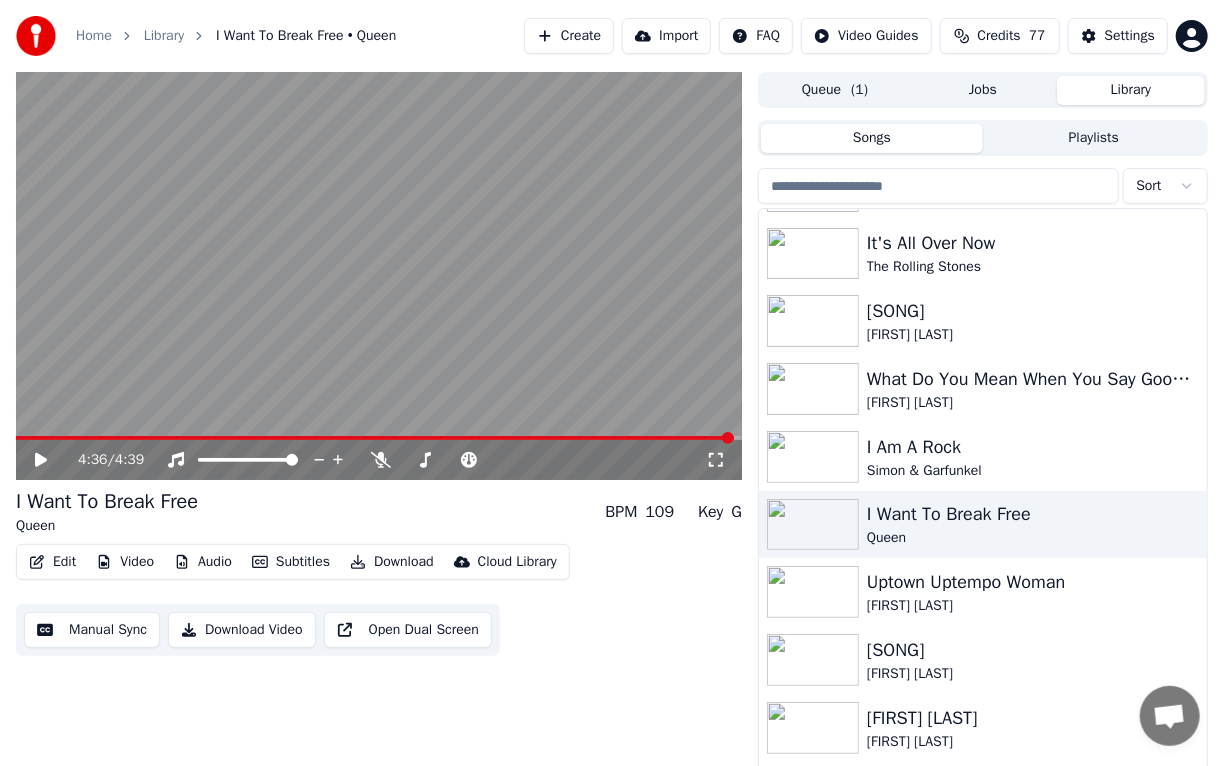 click 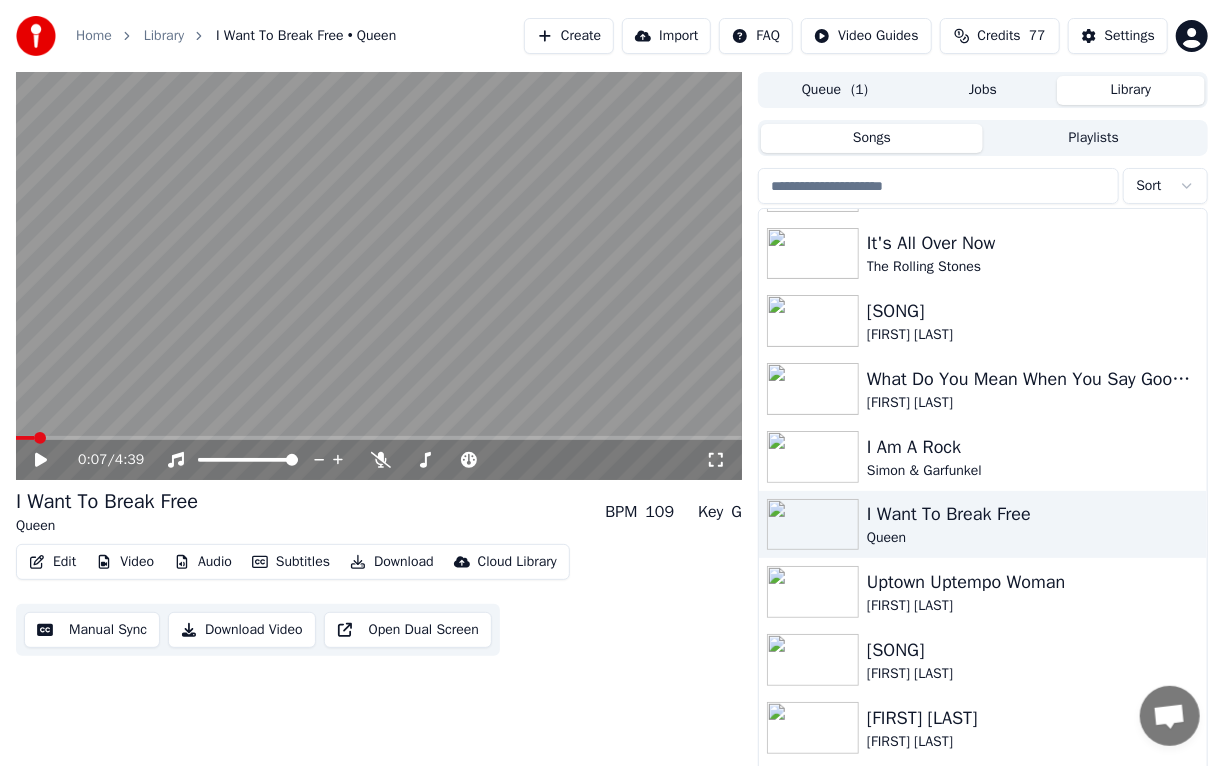 click at bounding box center (40, 438) 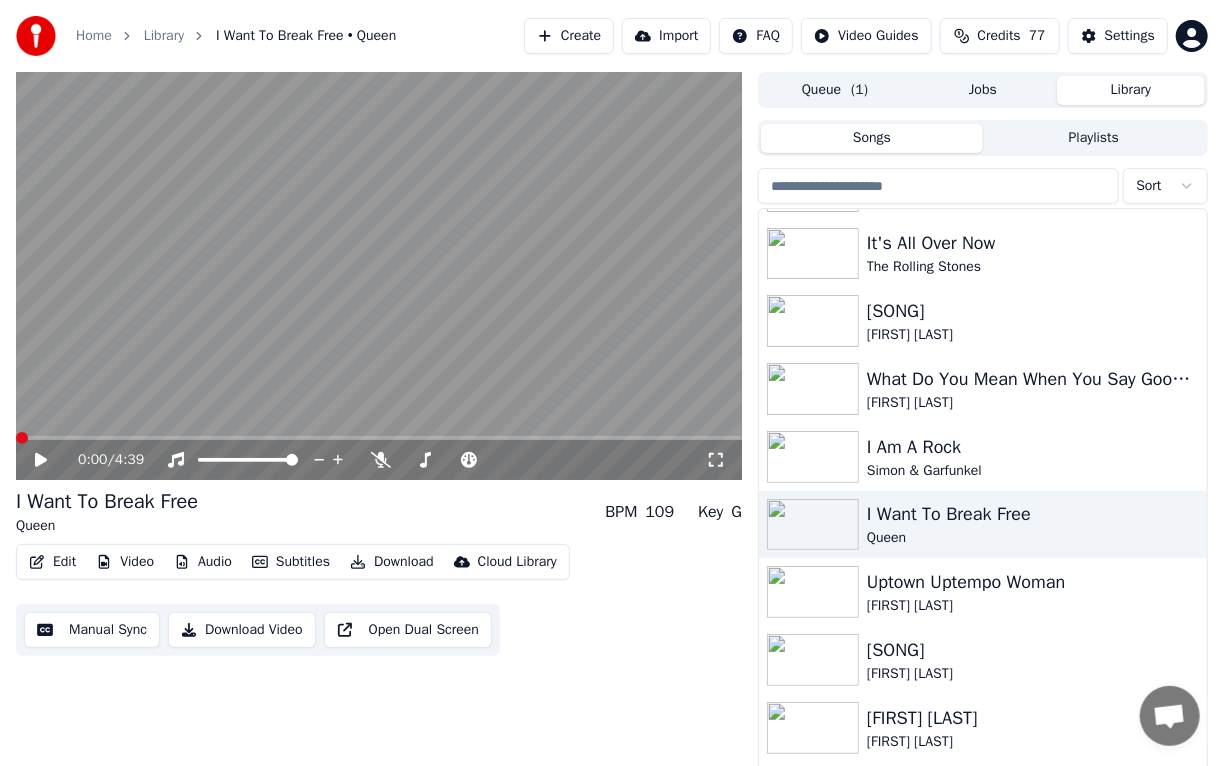 click 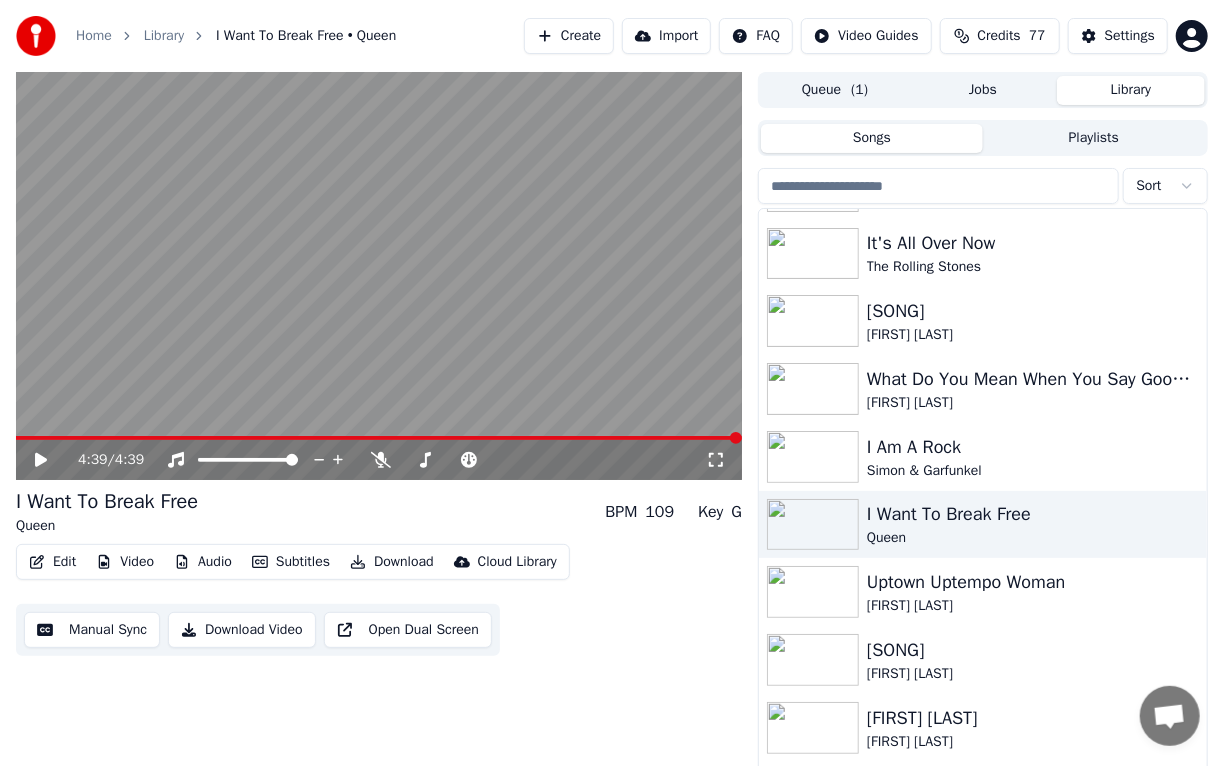 click on "Create" at bounding box center (569, 36) 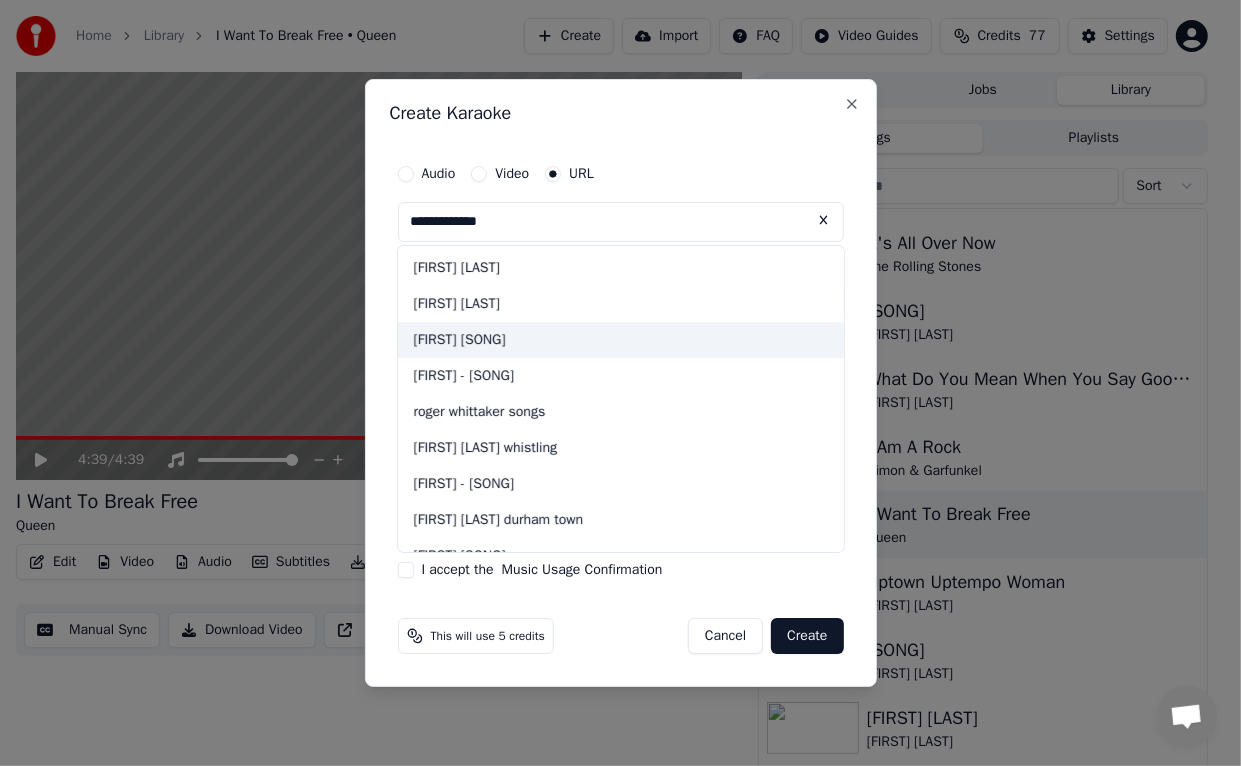 click on "roger whittaker greatest hits" at bounding box center [621, 340] 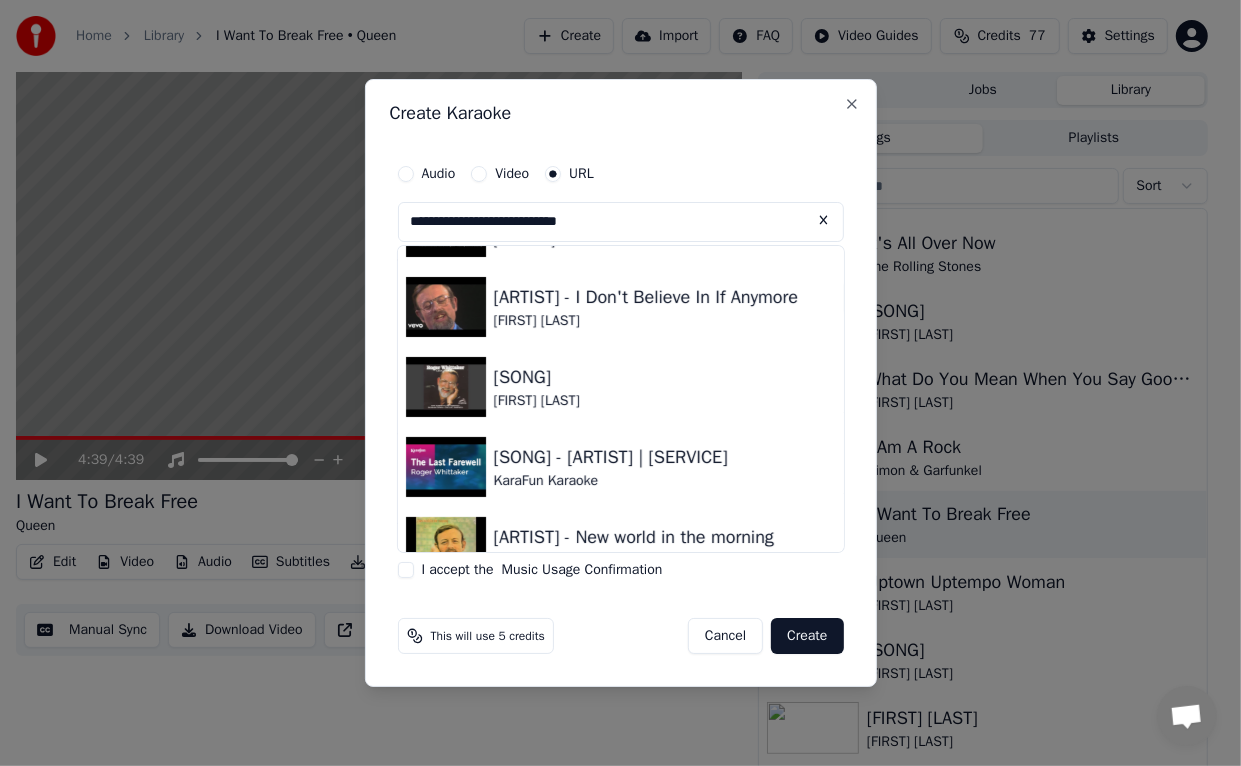 scroll, scrollTop: 320, scrollLeft: 0, axis: vertical 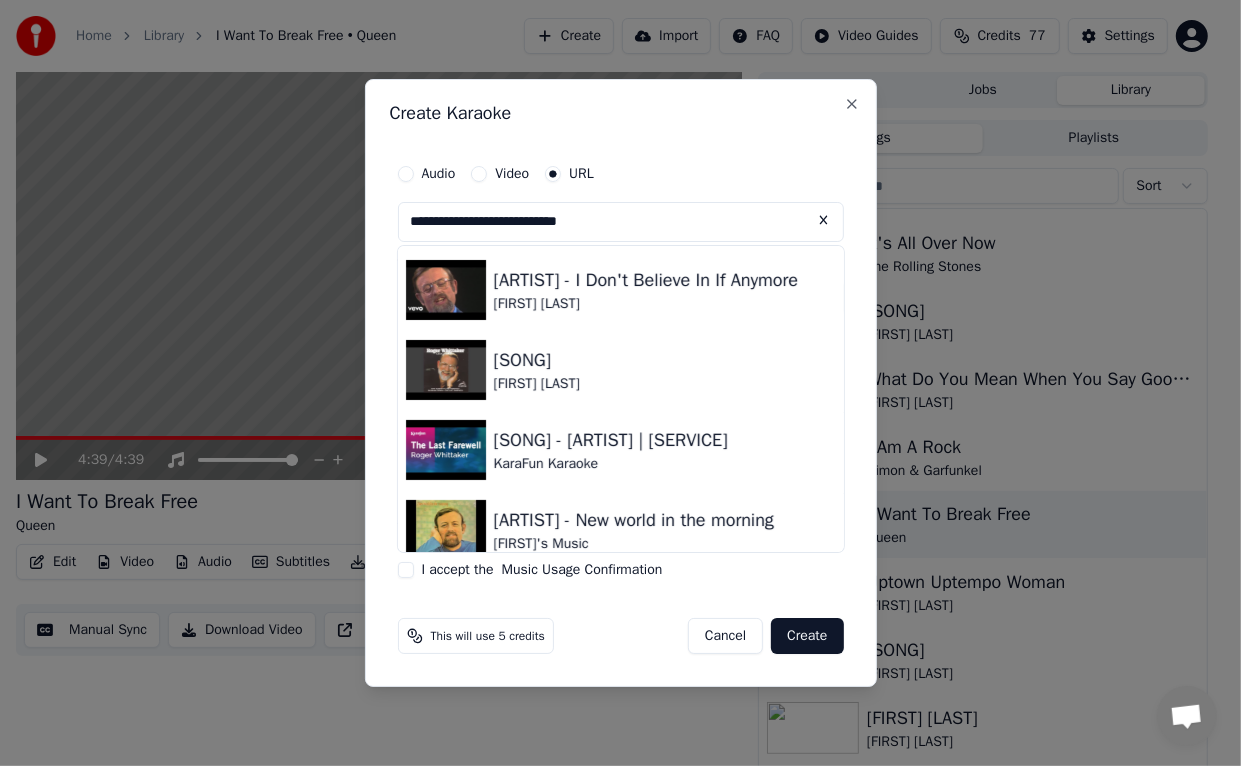drag, startPoint x: 845, startPoint y: 455, endPoint x: 834, endPoint y: 533, distance: 78.77182 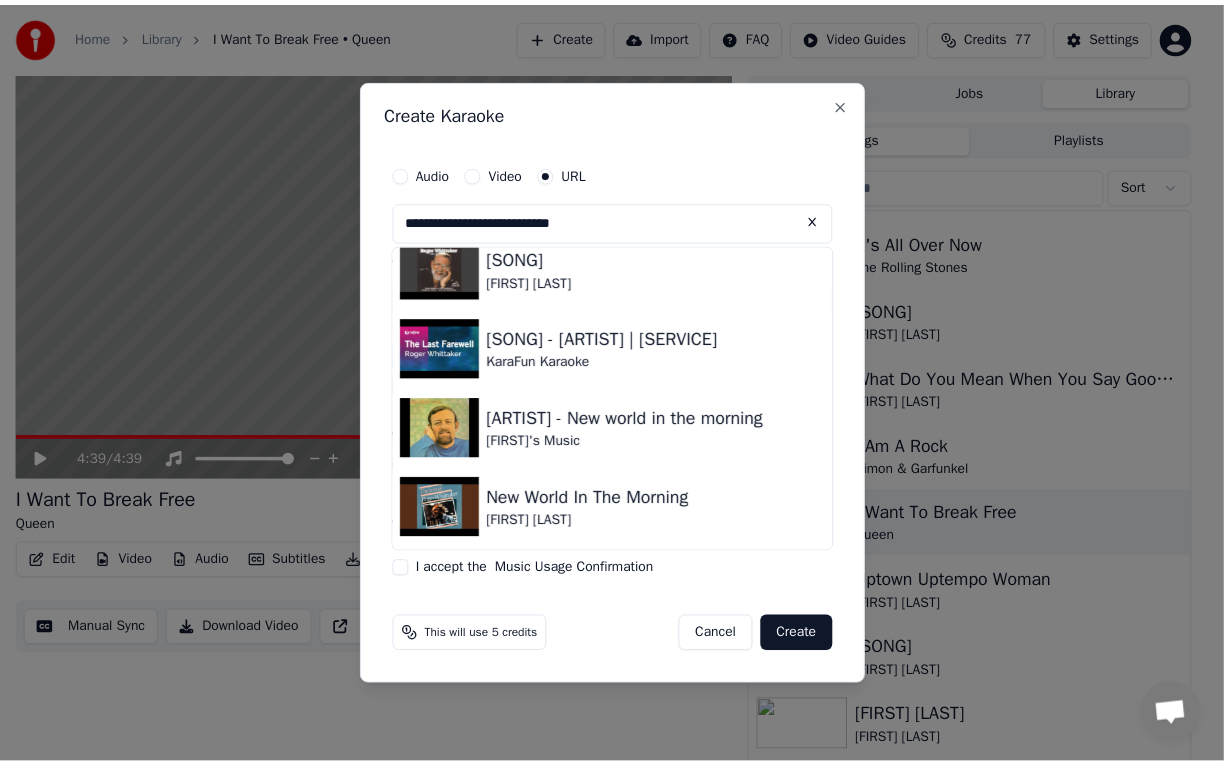 scroll, scrollTop: 0, scrollLeft: 0, axis: both 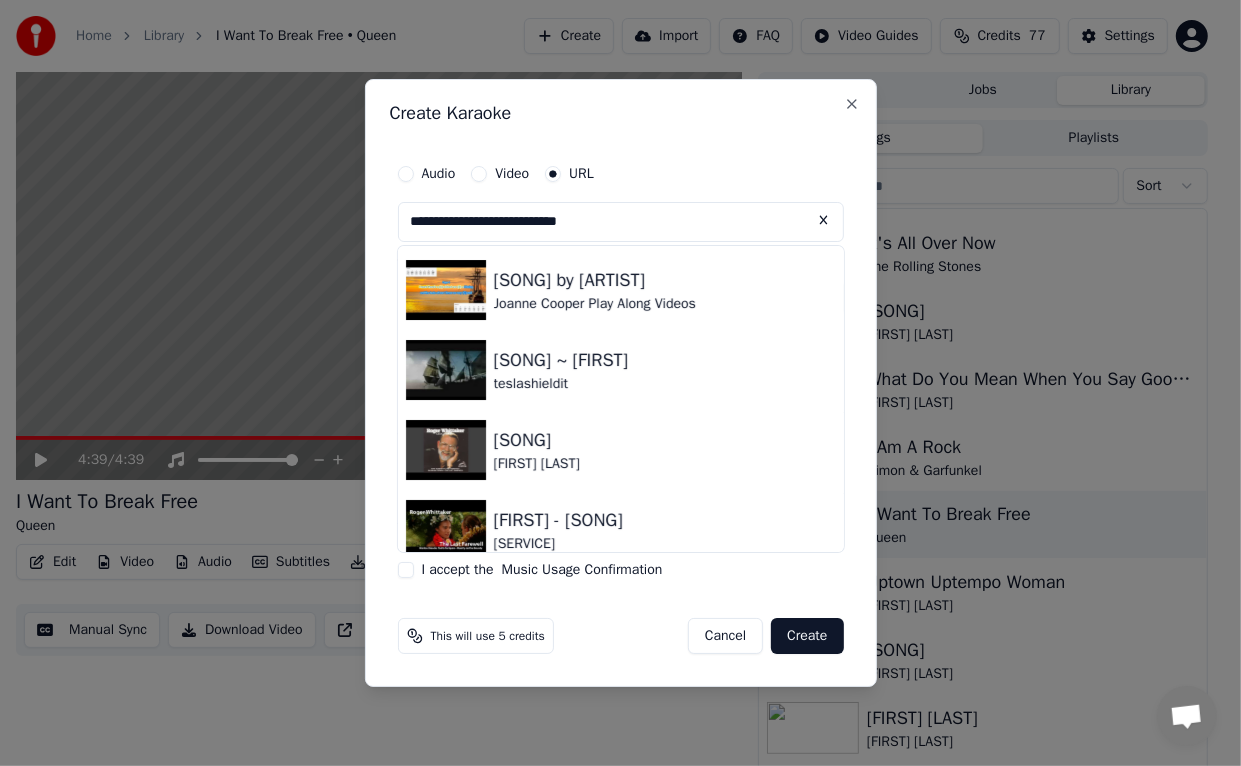 drag, startPoint x: 501, startPoint y: 224, endPoint x: 885, endPoint y: 165, distance: 388.5061 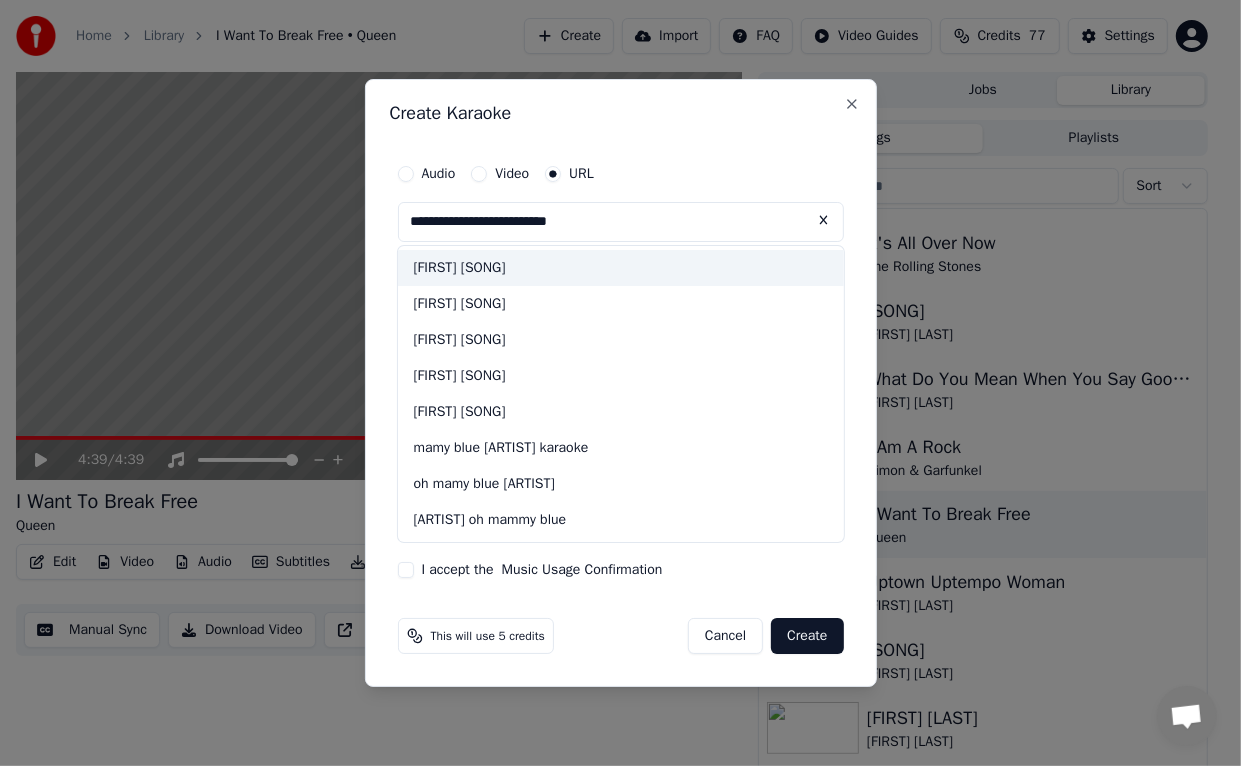 click on "roger whittaker mammay blue" at bounding box center (621, 268) 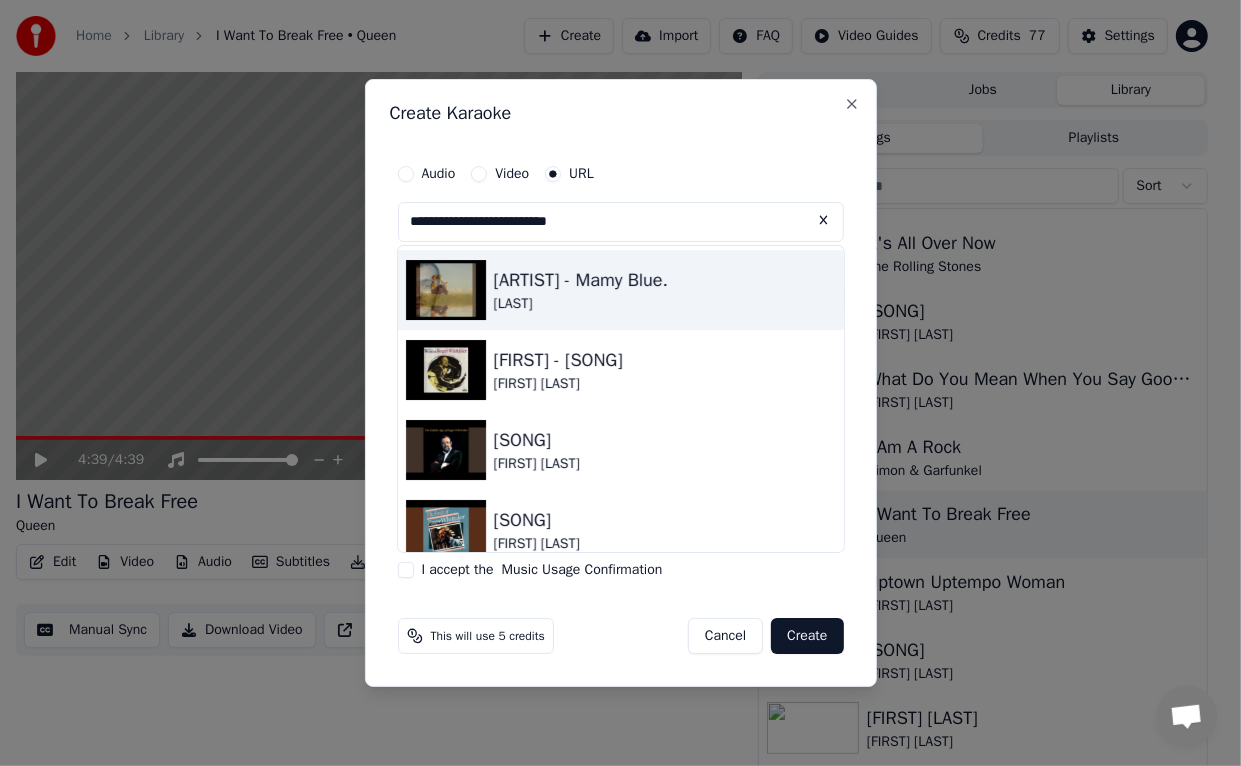 click at bounding box center [446, 290] 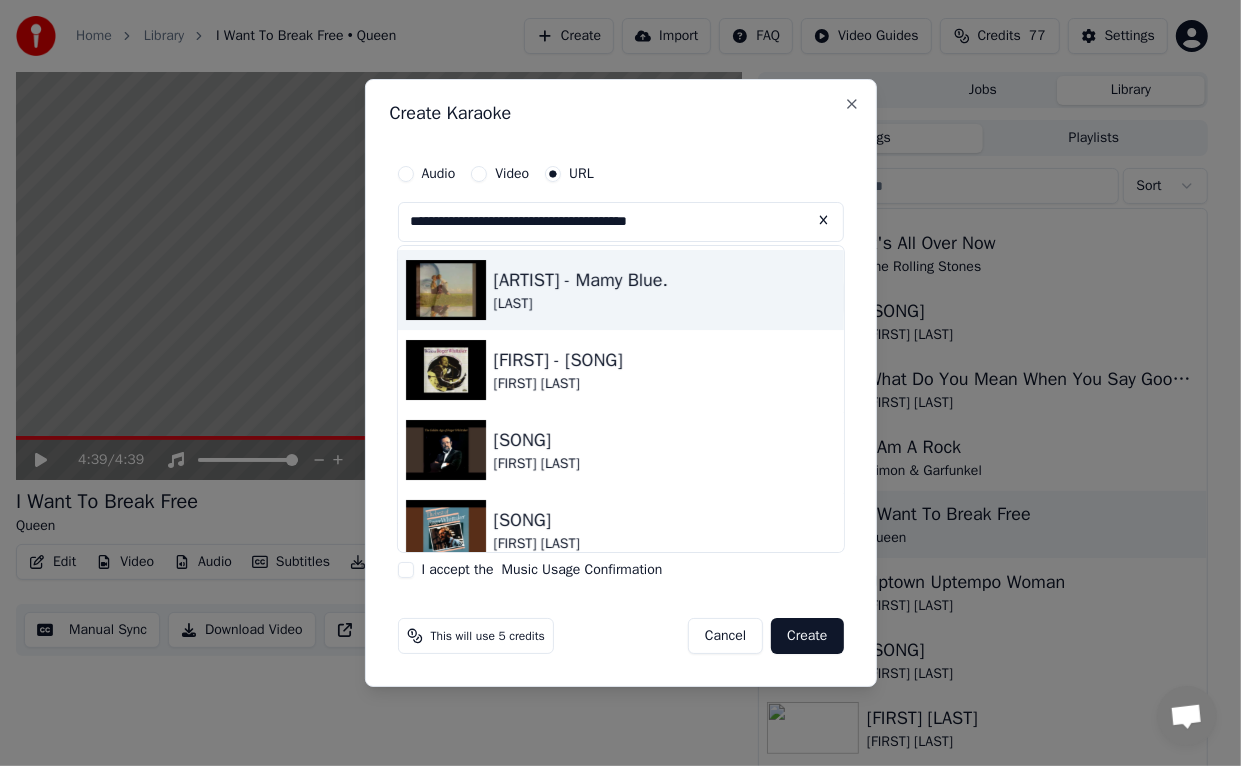 type on "**********" 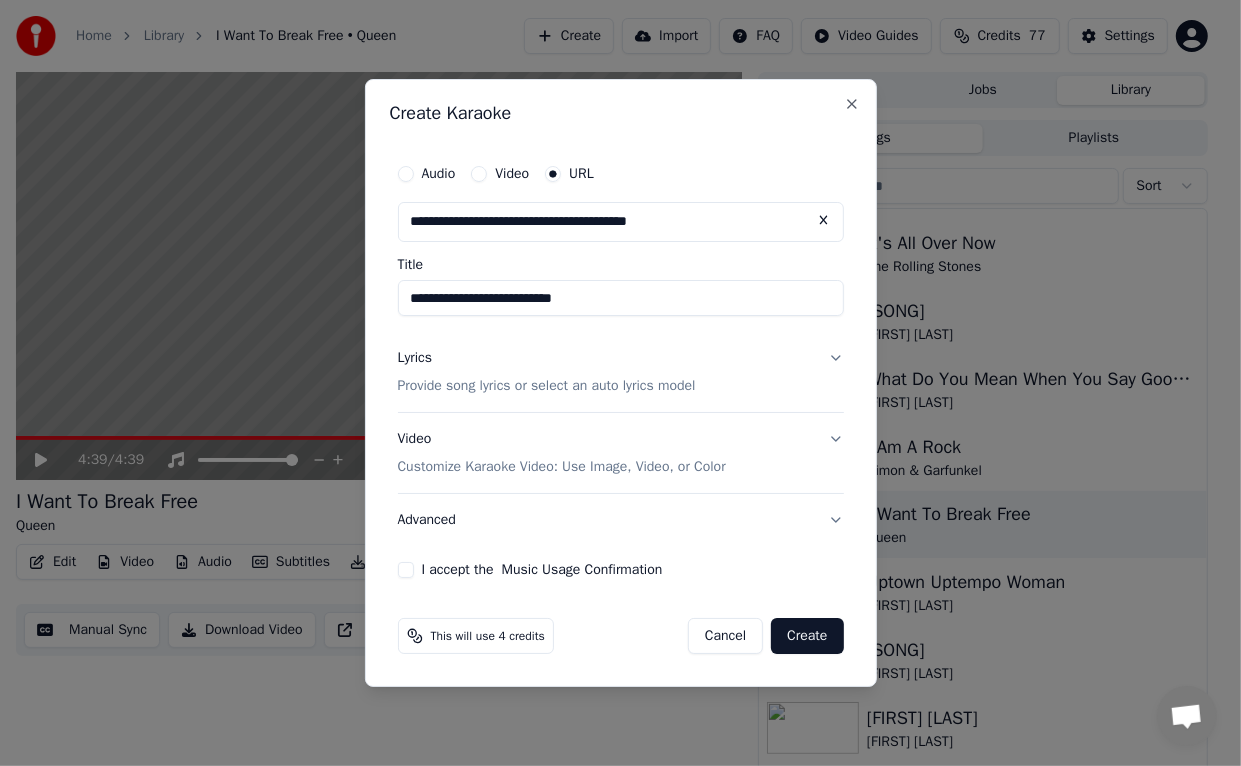click on "I accept the   Music Usage Confirmation" at bounding box center [406, 570] 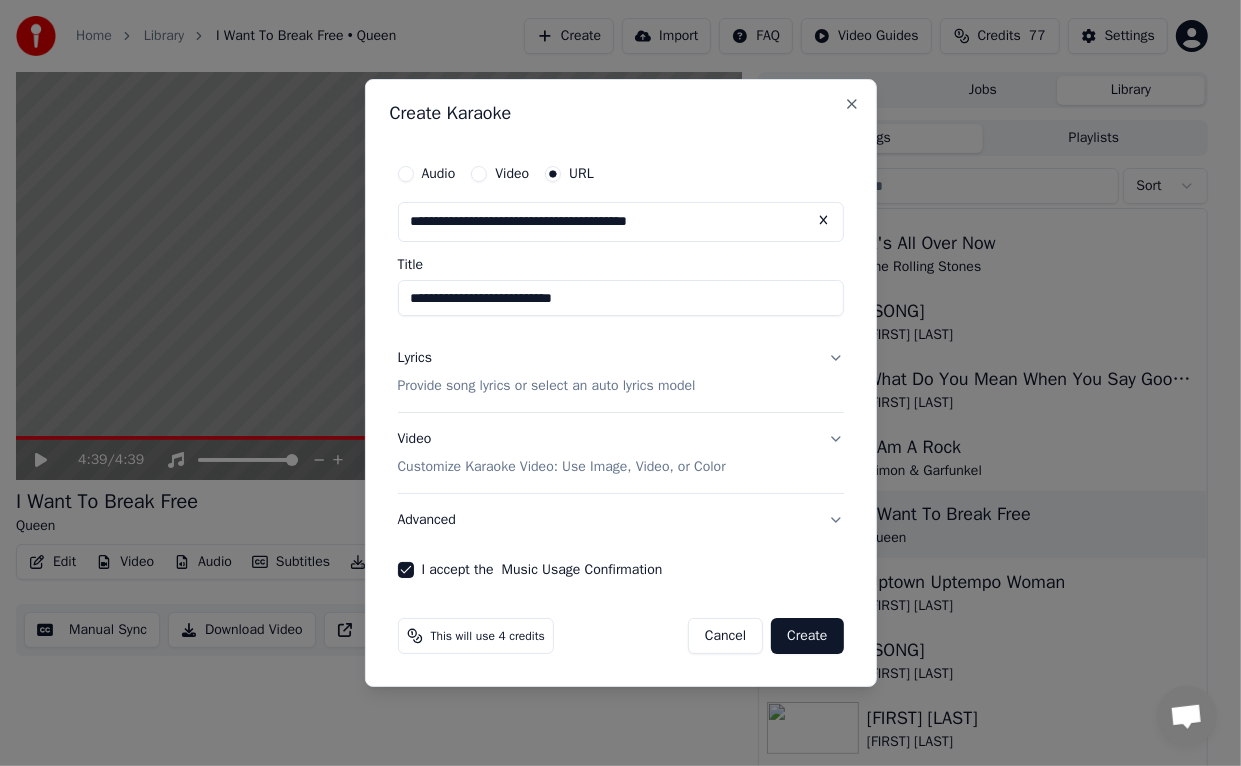 click on "Create" at bounding box center (807, 636) 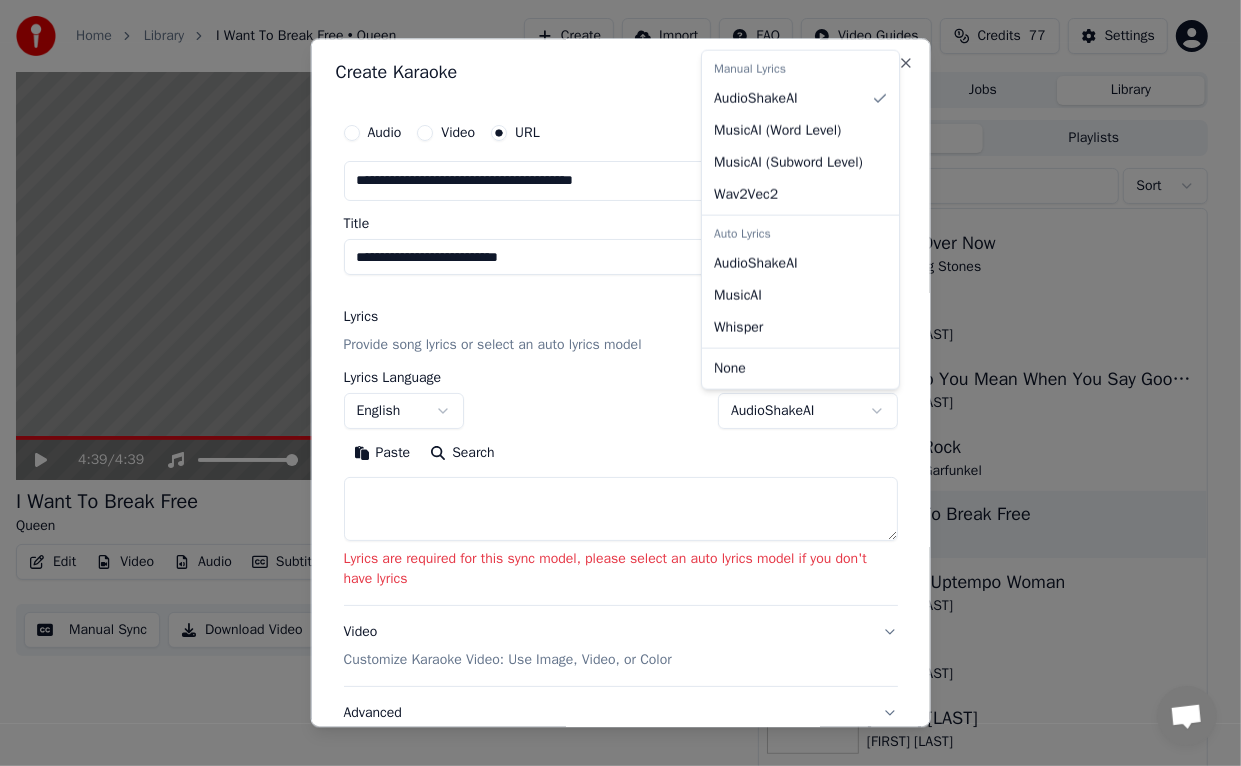 click on "**********" at bounding box center [612, 383] 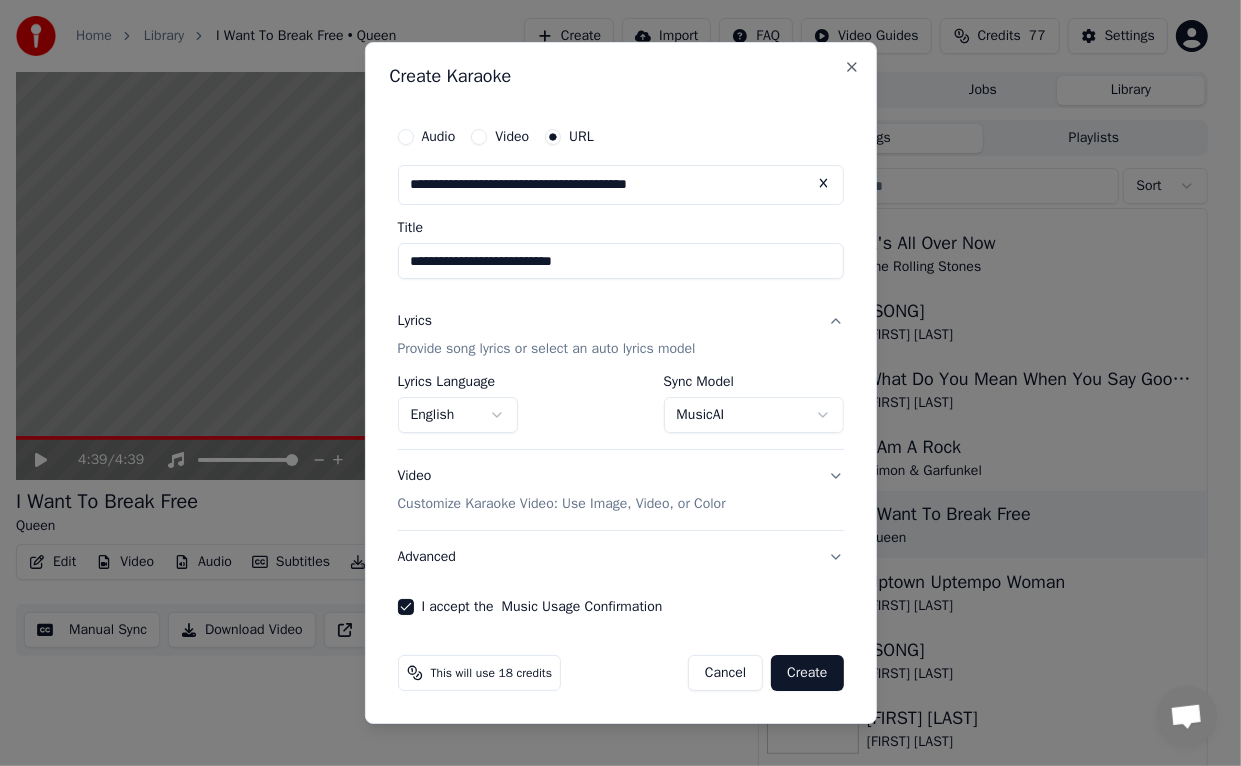 click on "Create" at bounding box center [807, 673] 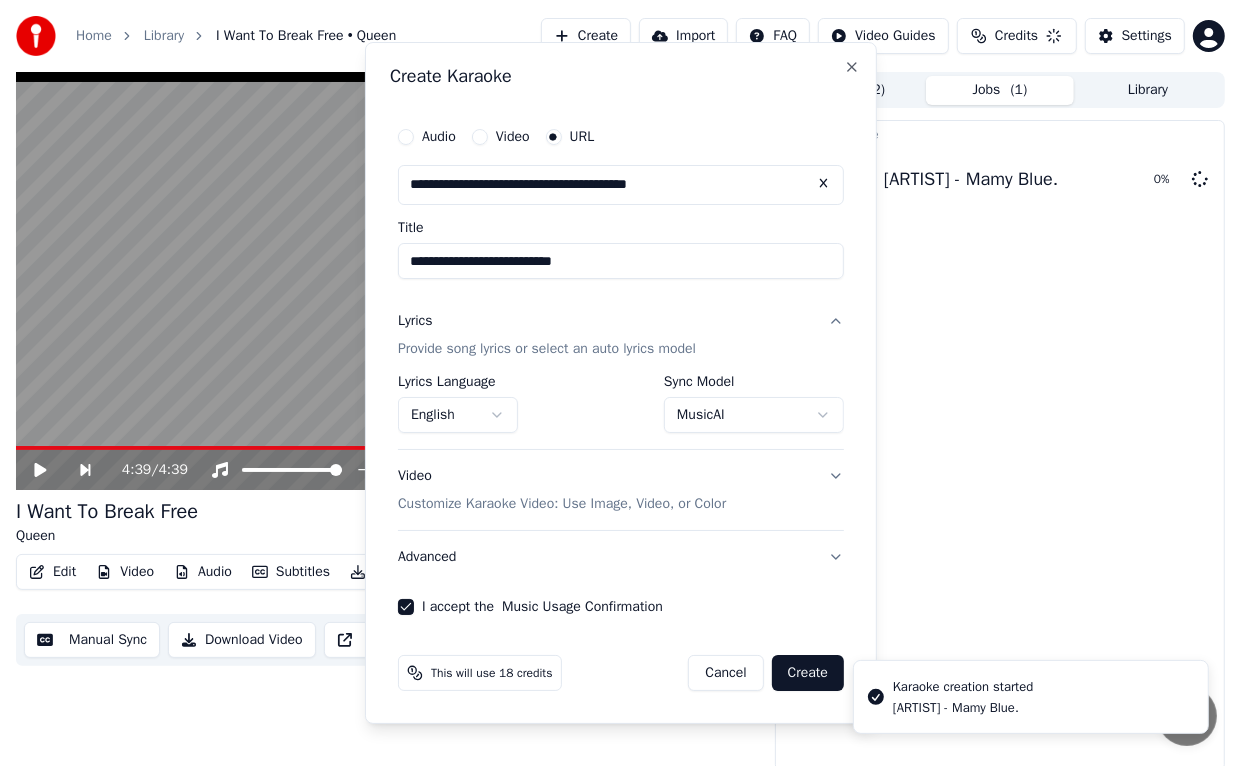 select on "**********" 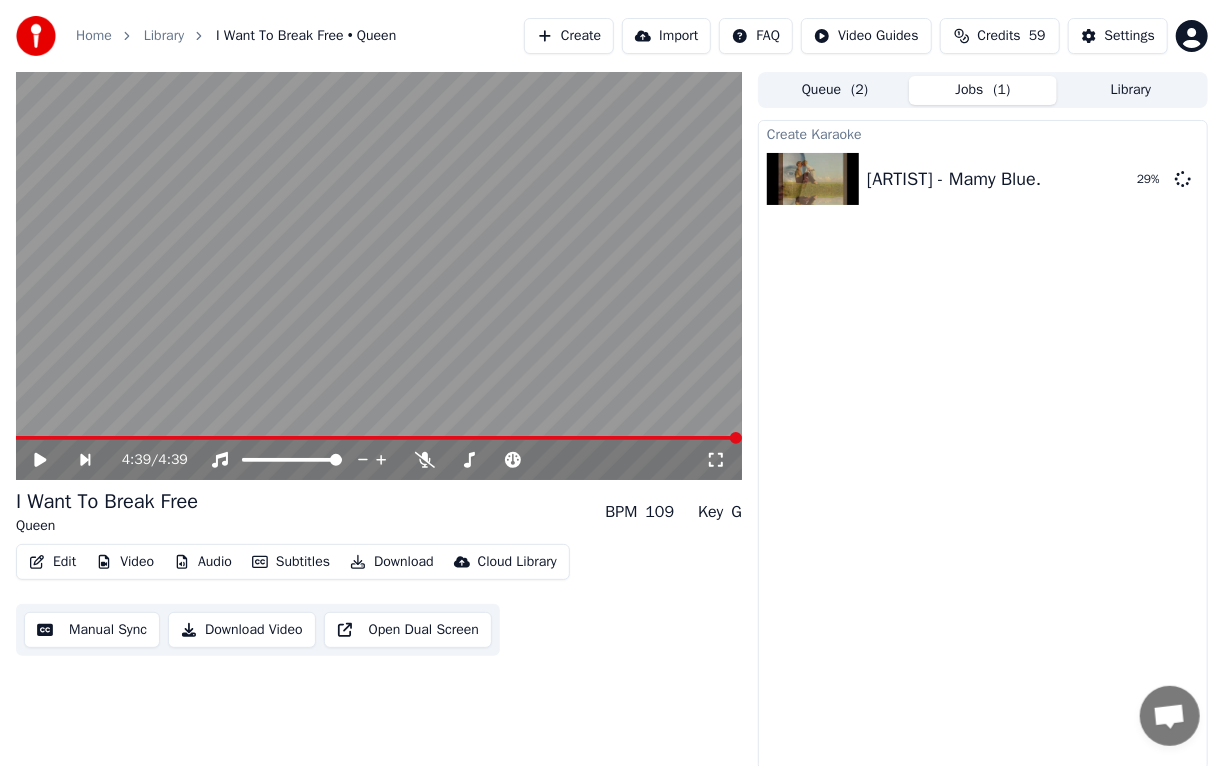click on "Download" at bounding box center (392, 562) 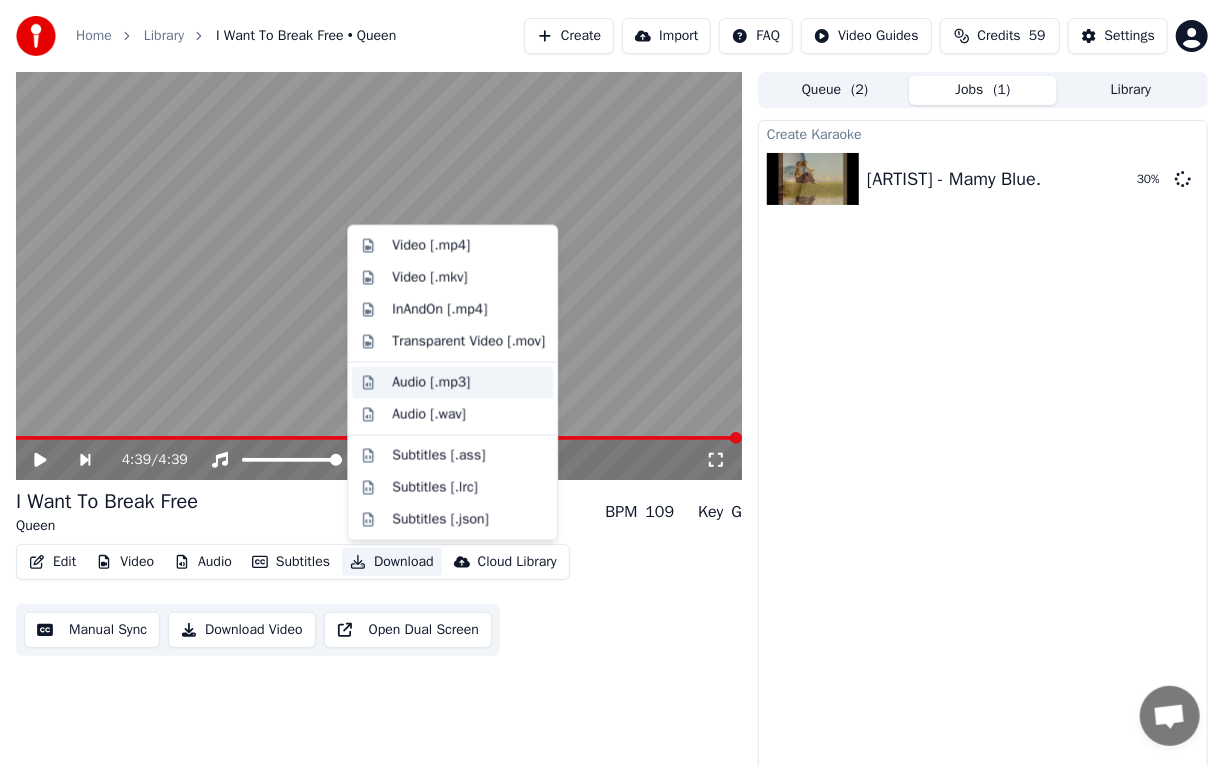 click on "Audio [.mp3]" at bounding box center [431, 383] 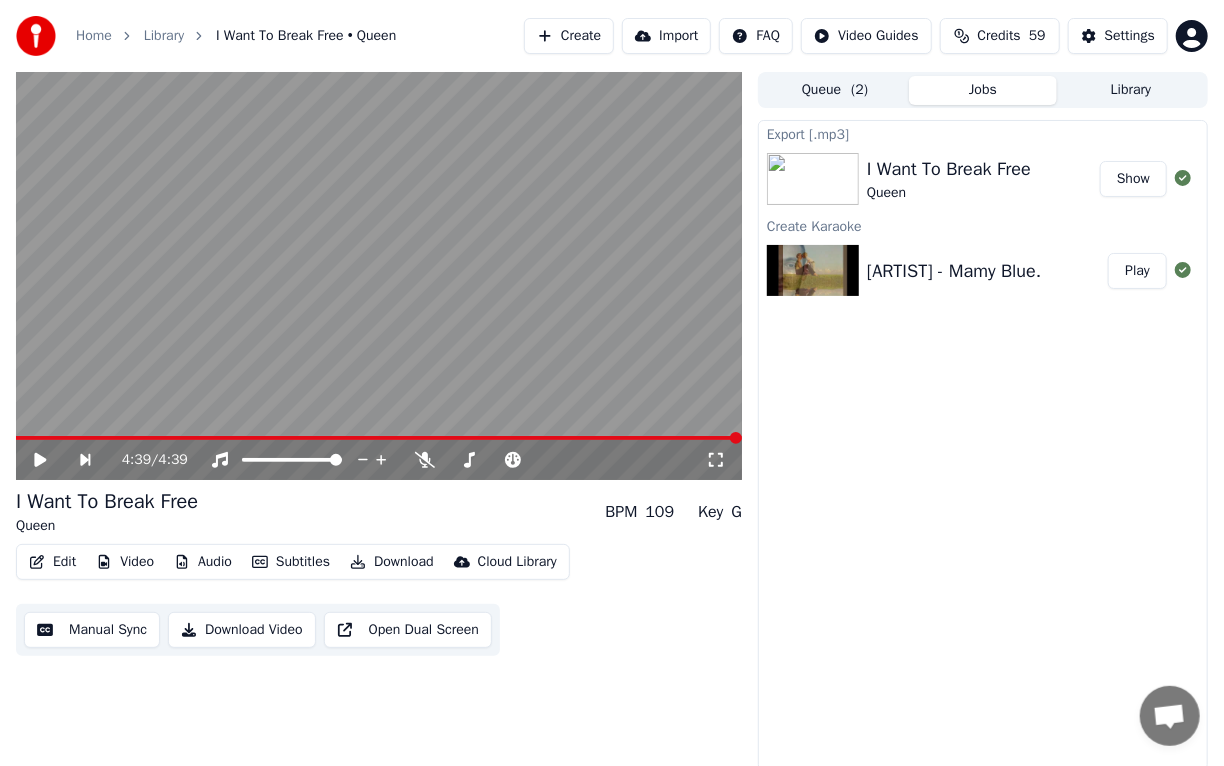 click on "Play" at bounding box center [1137, 271] 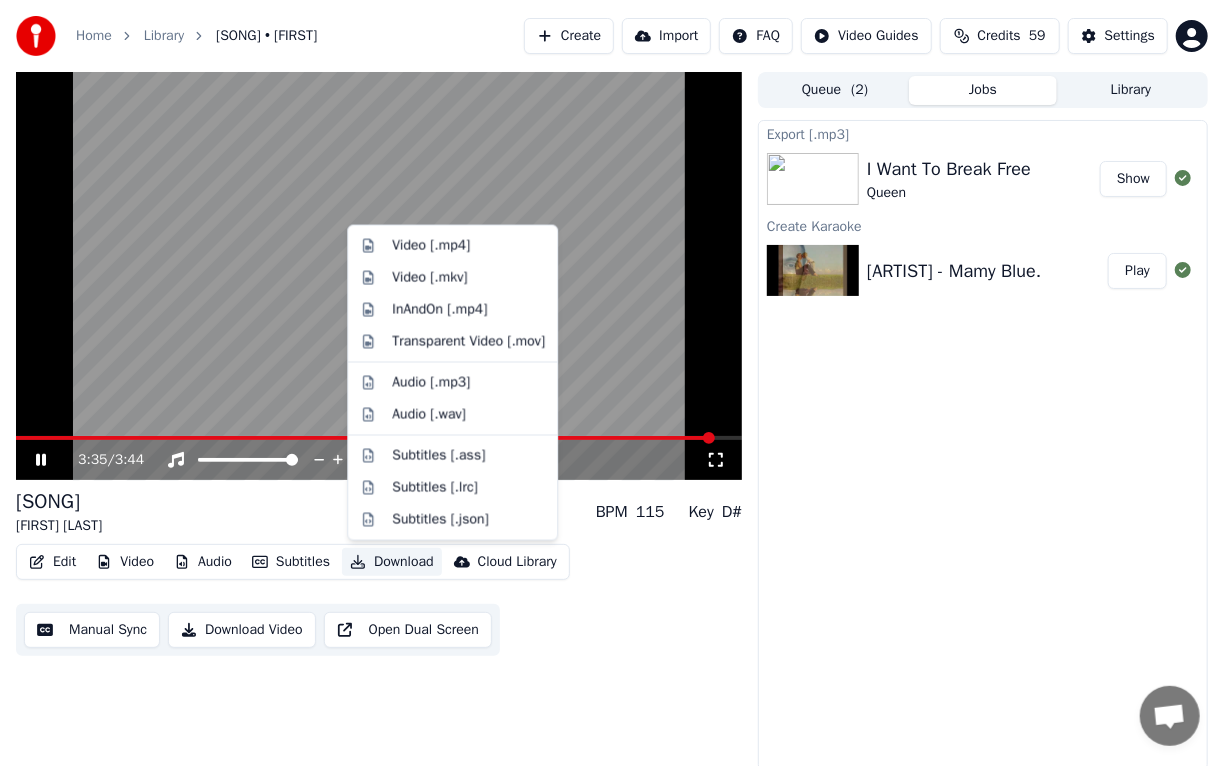 click on "Download" at bounding box center [392, 562] 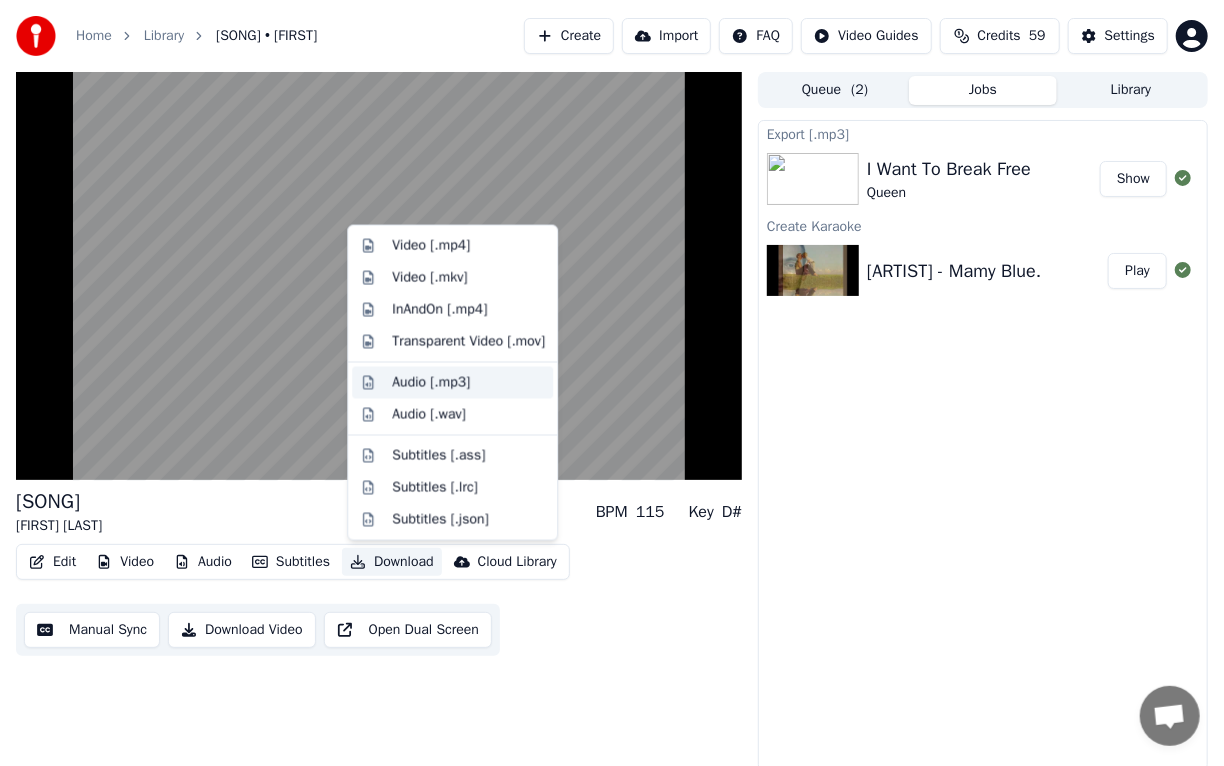 click on "Audio [.mp3]" at bounding box center (431, 383) 